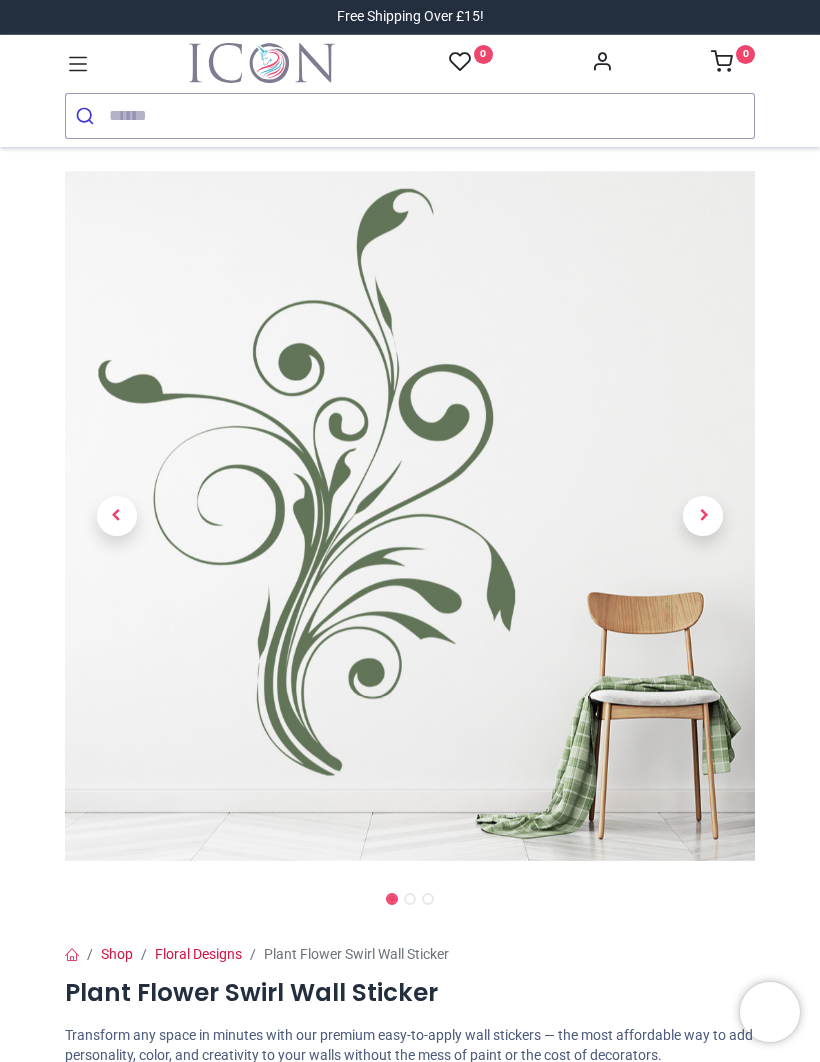 scroll, scrollTop: 0, scrollLeft: 0, axis: both 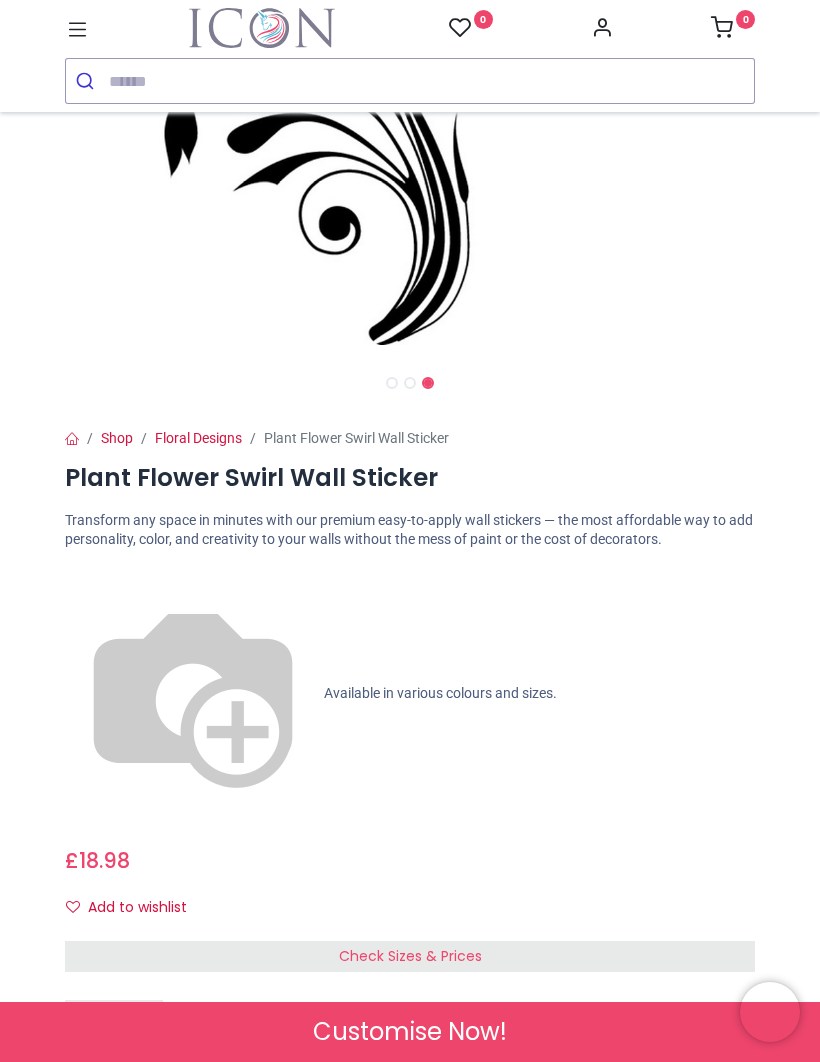 click at bounding box center [193, 694] 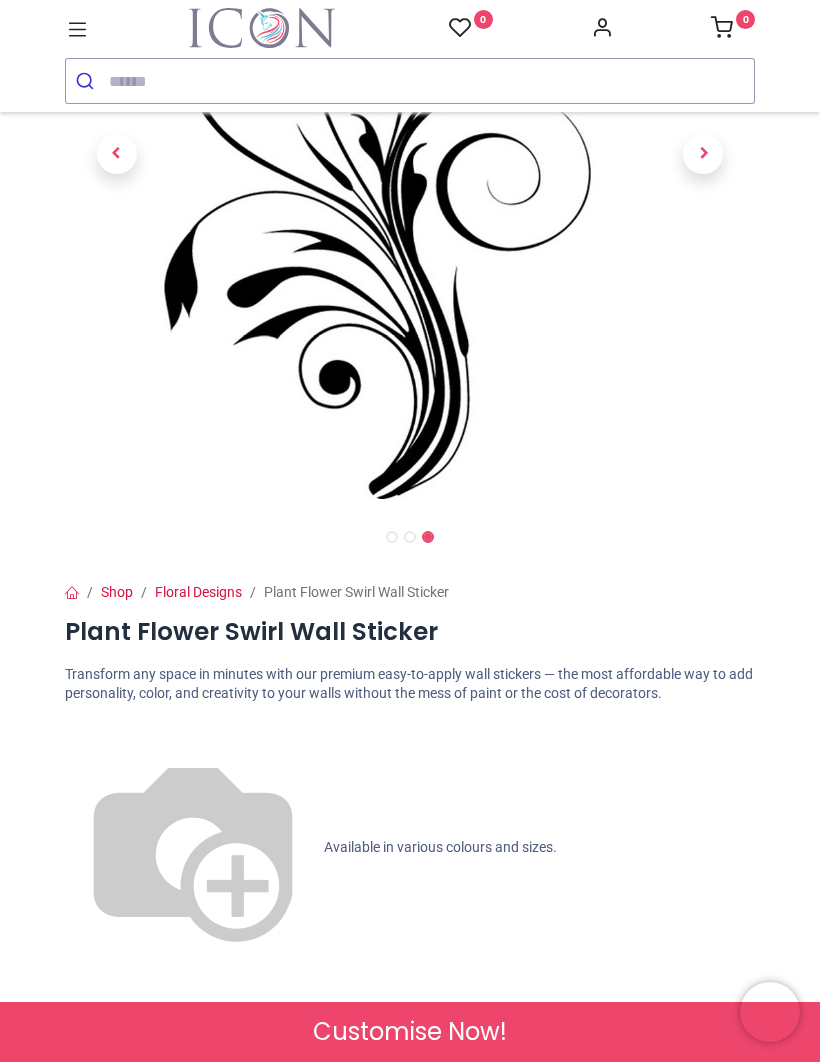scroll, scrollTop: 319, scrollLeft: 0, axis: vertical 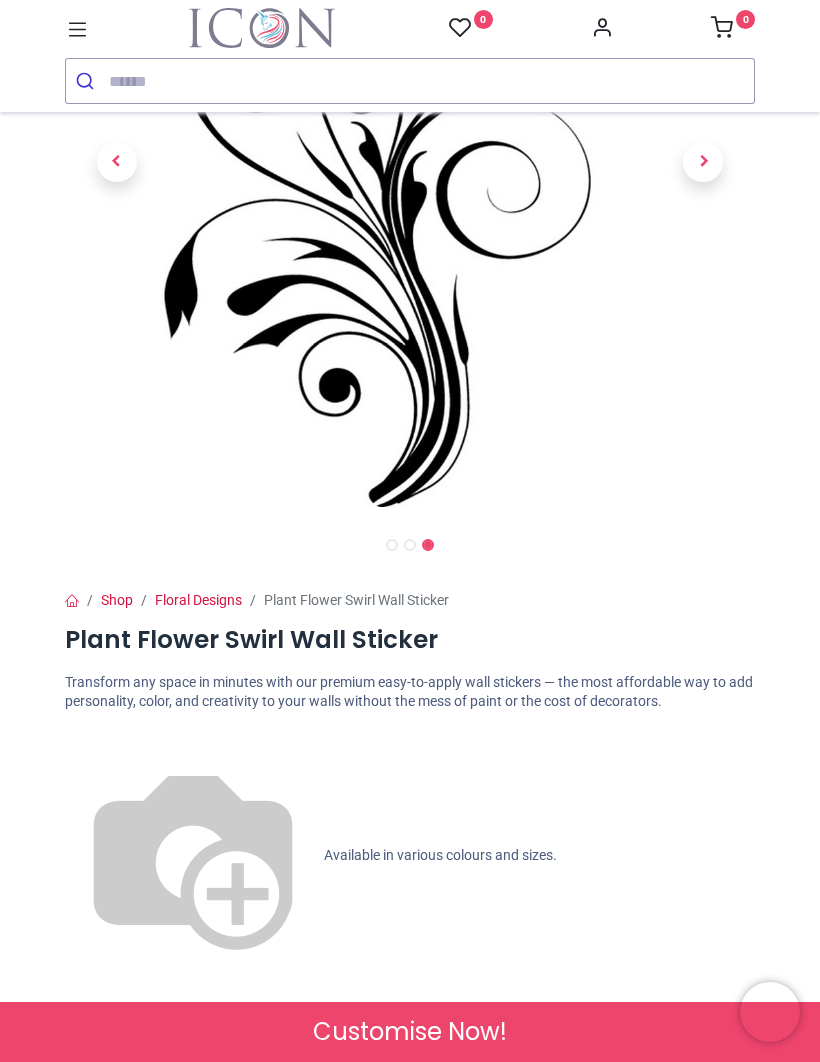 click on "Check Sizes & Prices" at bounding box center [410, 1119] 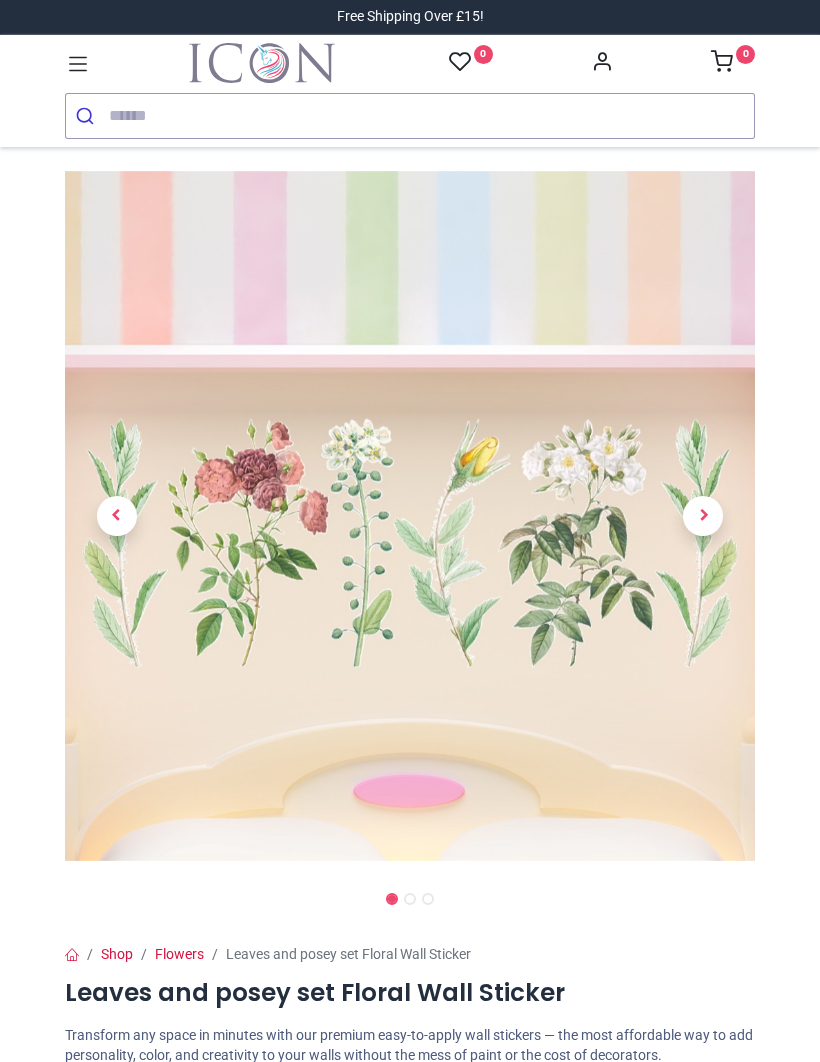 scroll, scrollTop: 0, scrollLeft: 0, axis: both 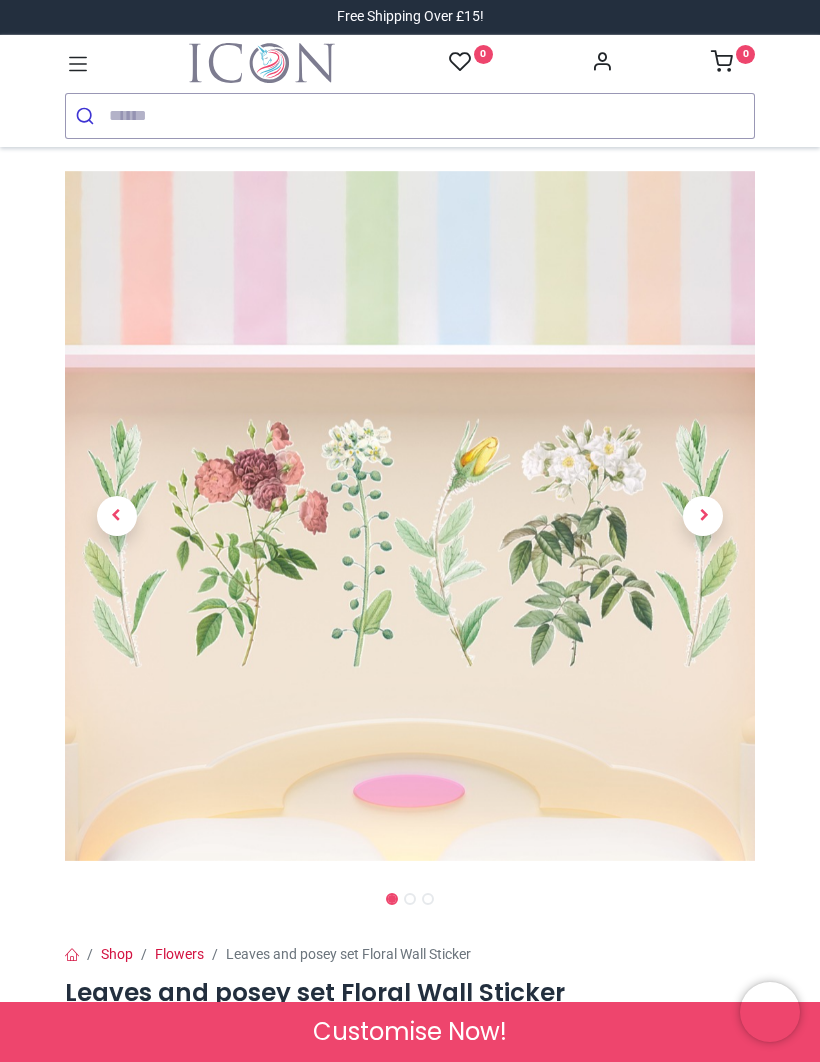 click at bounding box center [703, 516] 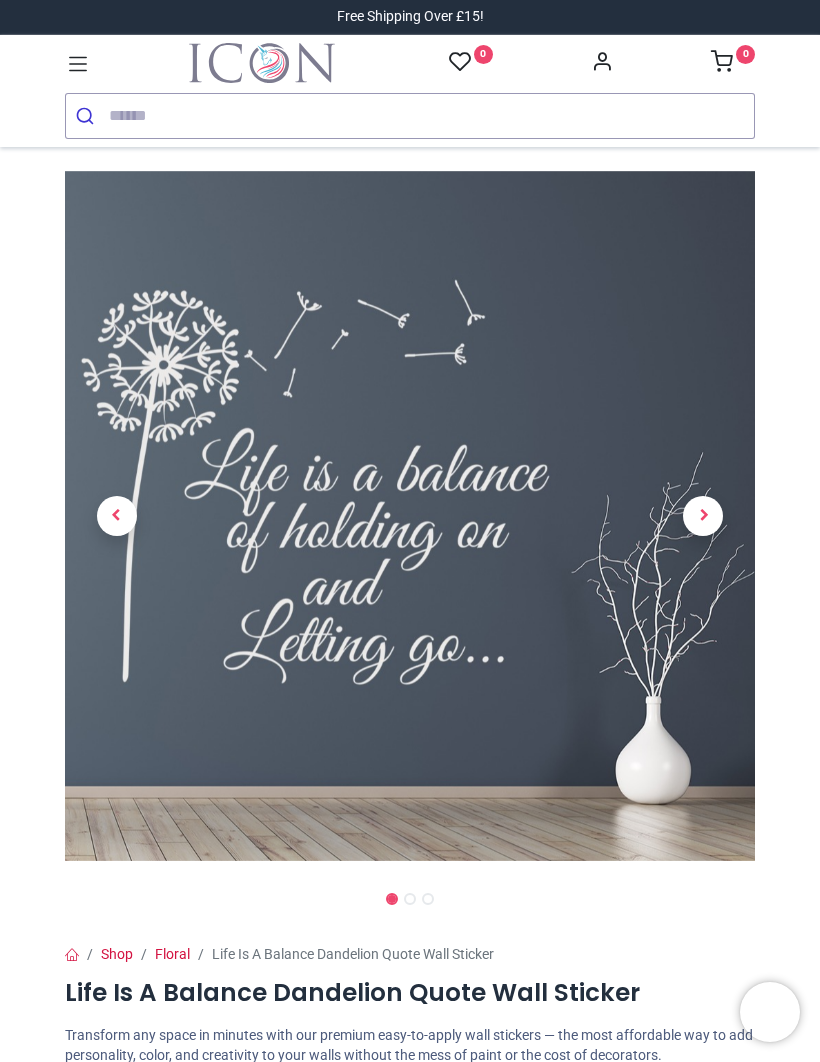 scroll, scrollTop: 0, scrollLeft: 0, axis: both 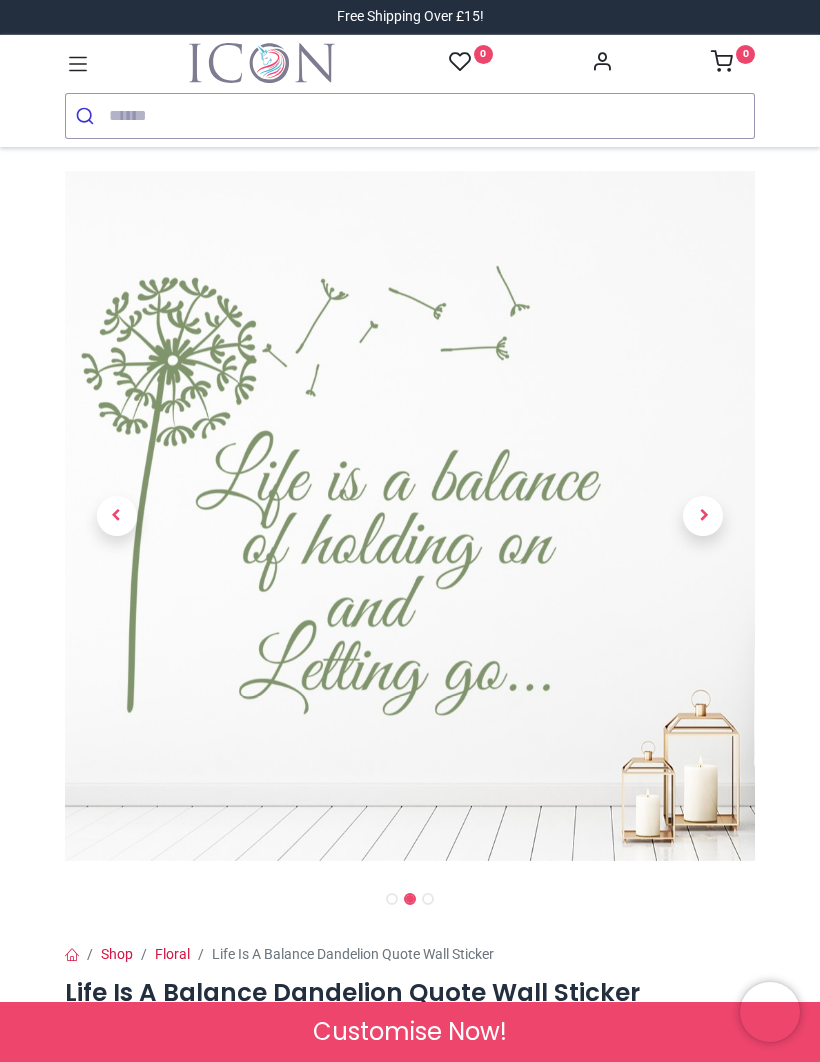 click at bounding box center [703, 516] 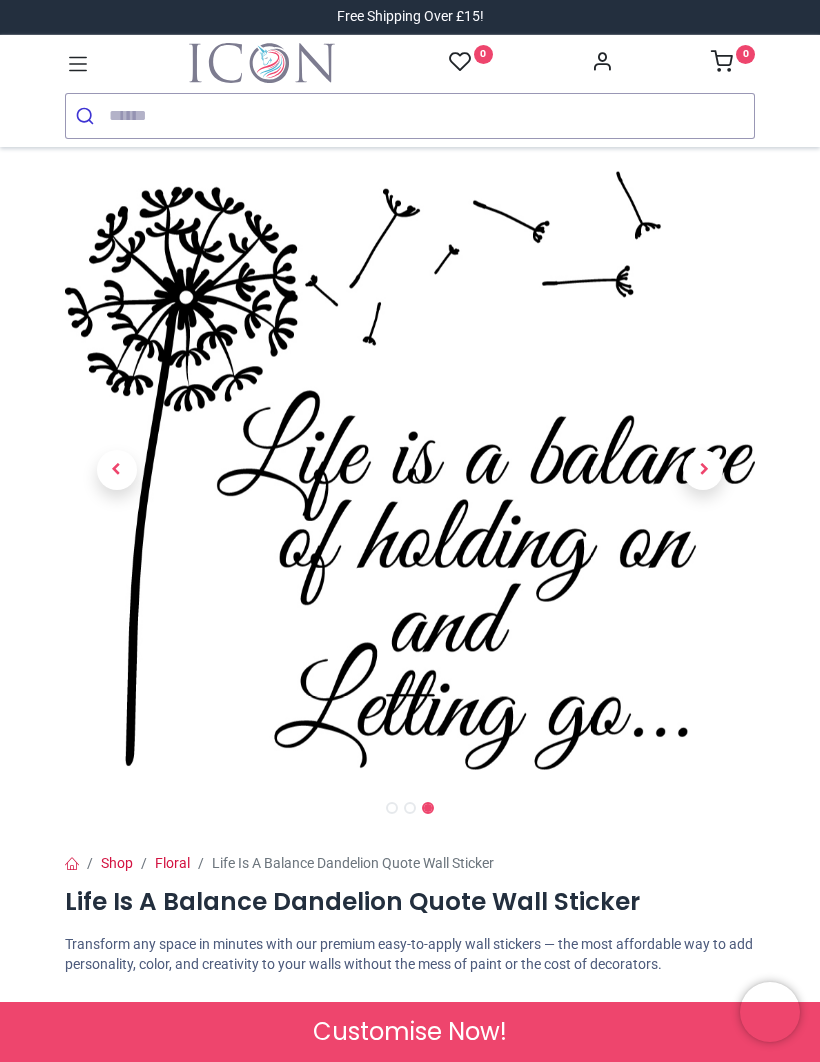 click at bounding box center (704, 469) 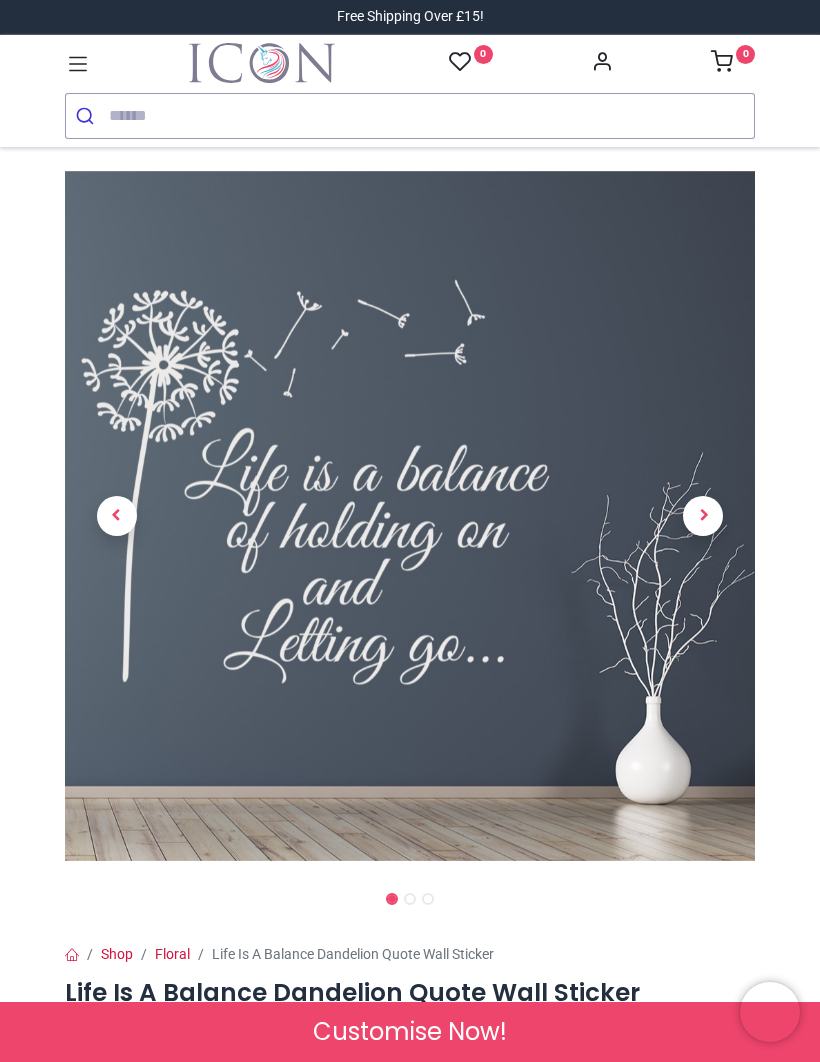 click at bounding box center [704, 515] 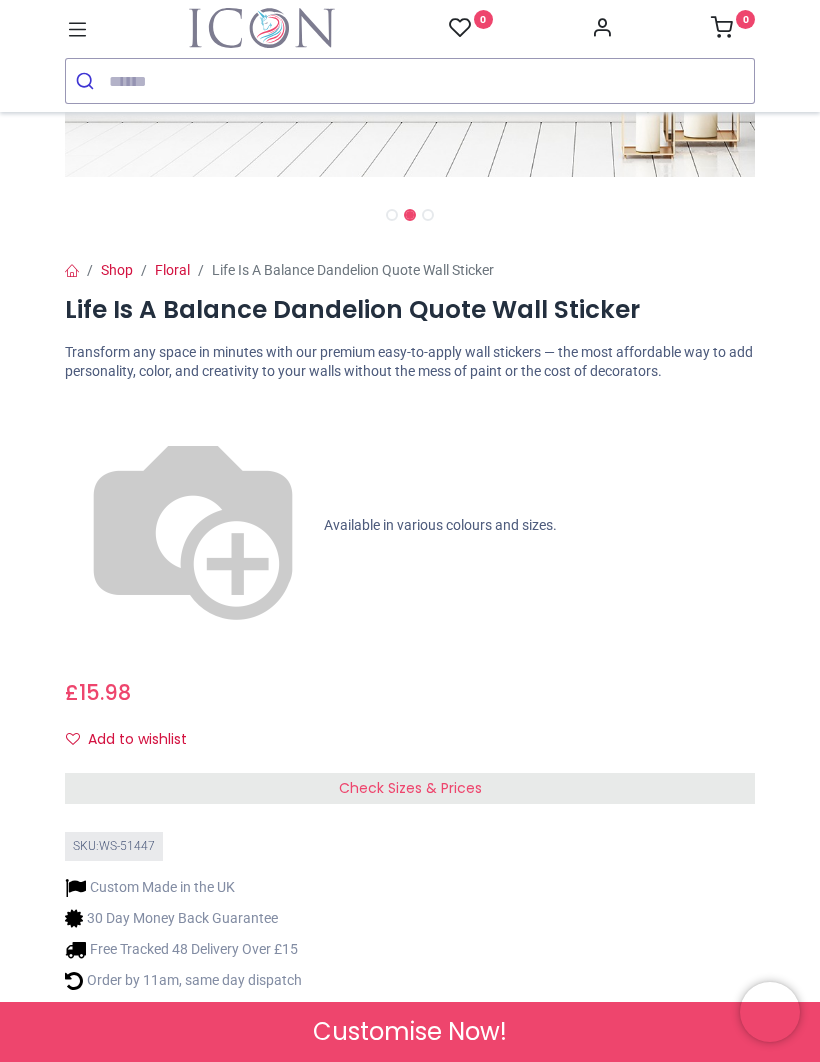 scroll, scrollTop: 641, scrollLeft: 0, axis: vertical 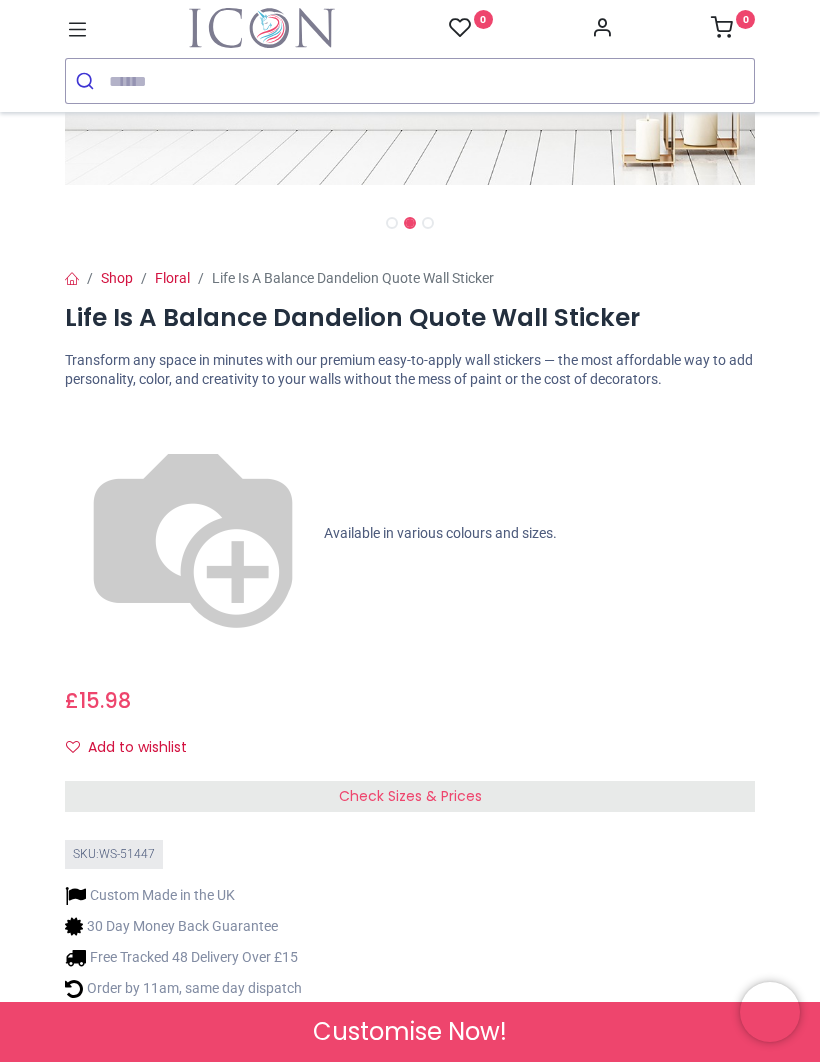 click on "Check Sizes & Prices" at bounding box center [410, 797] 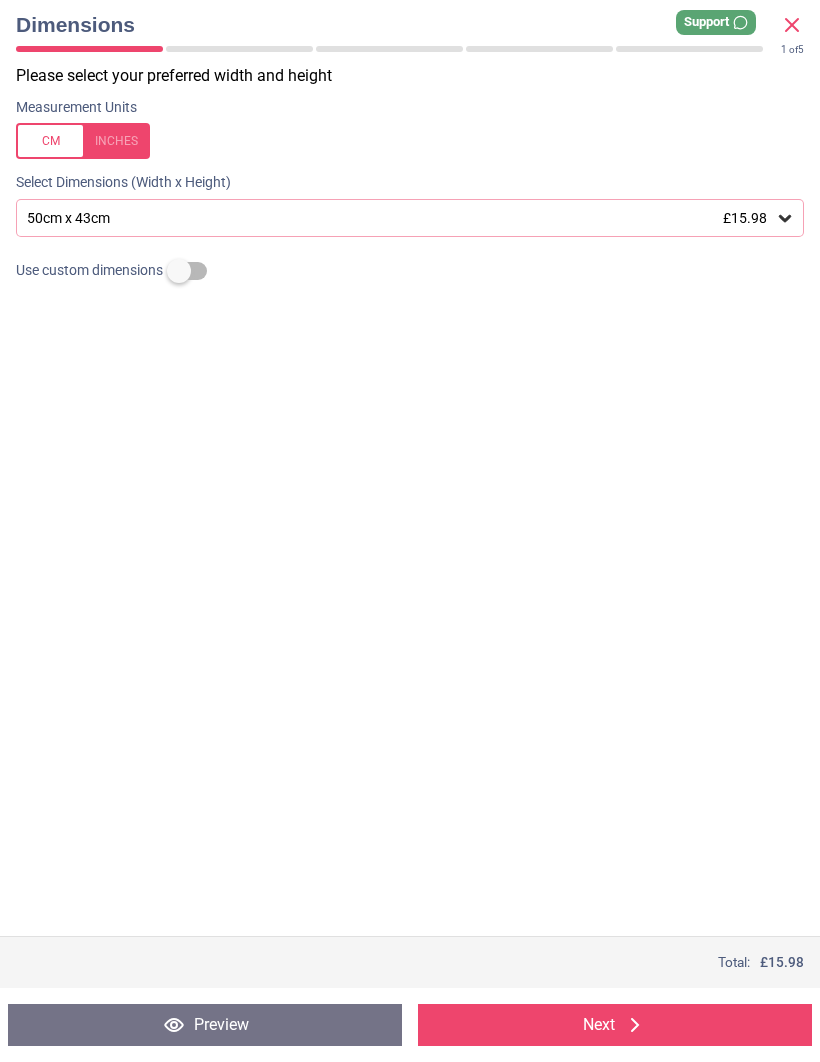 click on "50cm  x  43cm       £15.98" at bounding box center (410, 218) 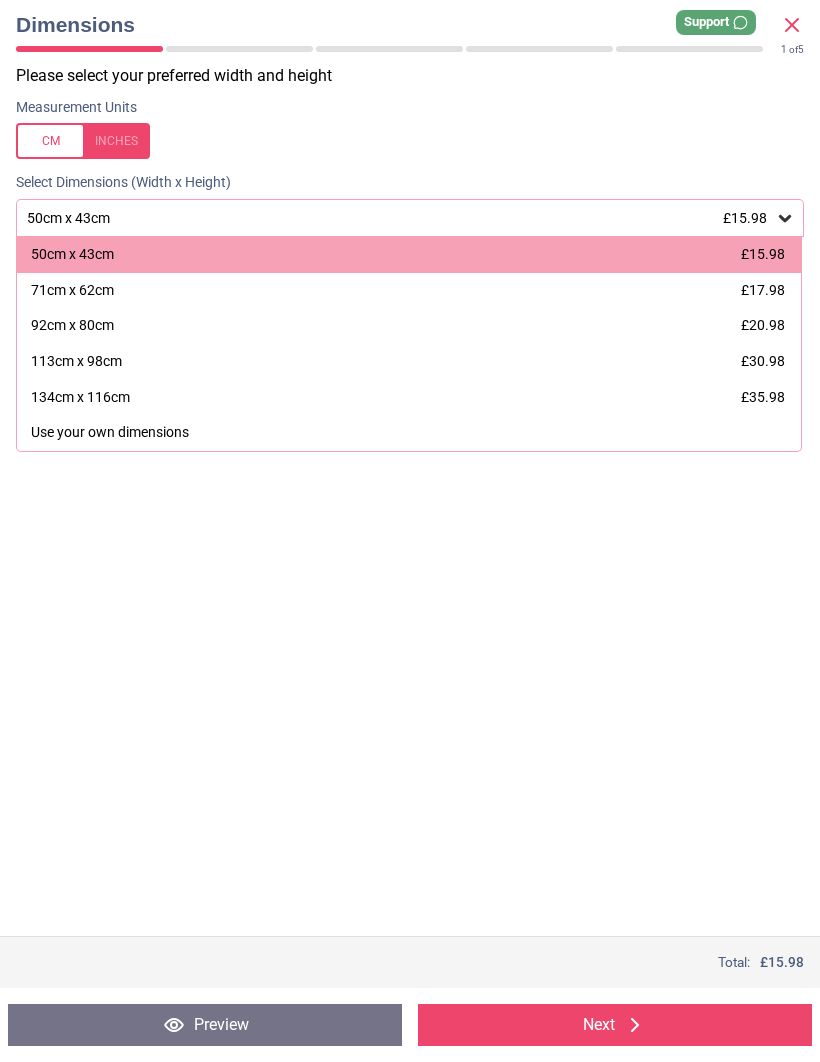 click on "134cm  x  116cm" at bounding box center [80, 398] 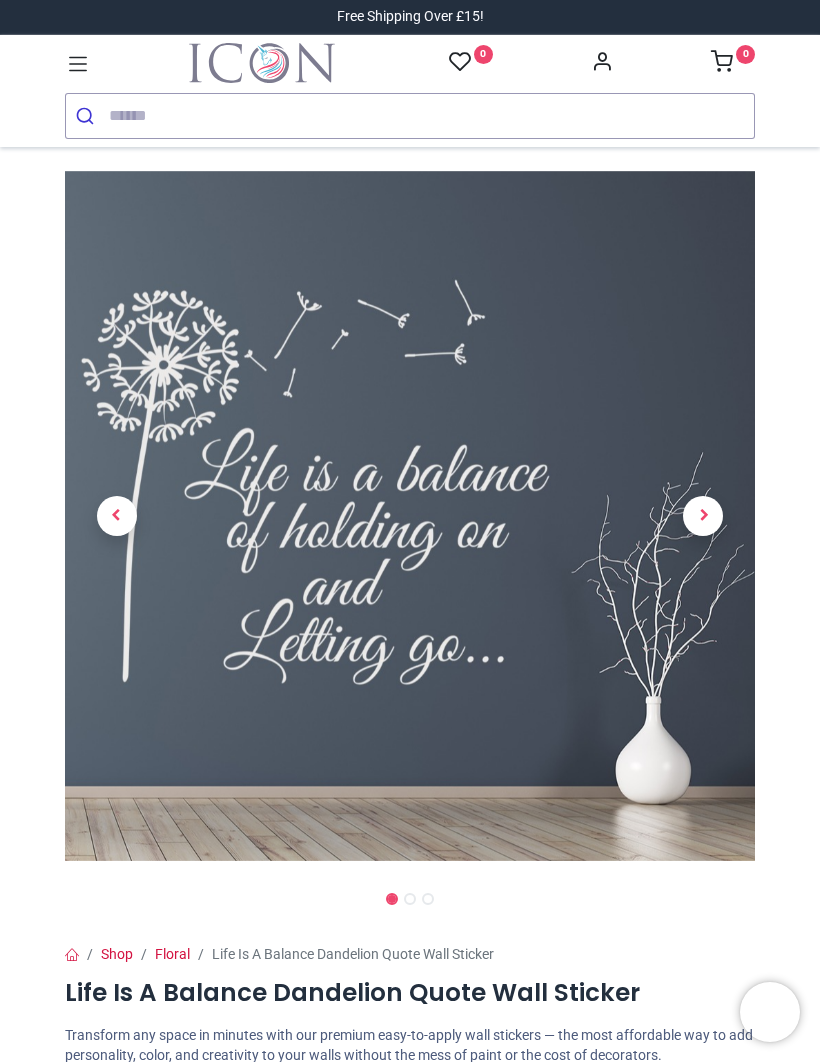 scroll, scrollTop: 0, scrollLeft: 0, axis: both 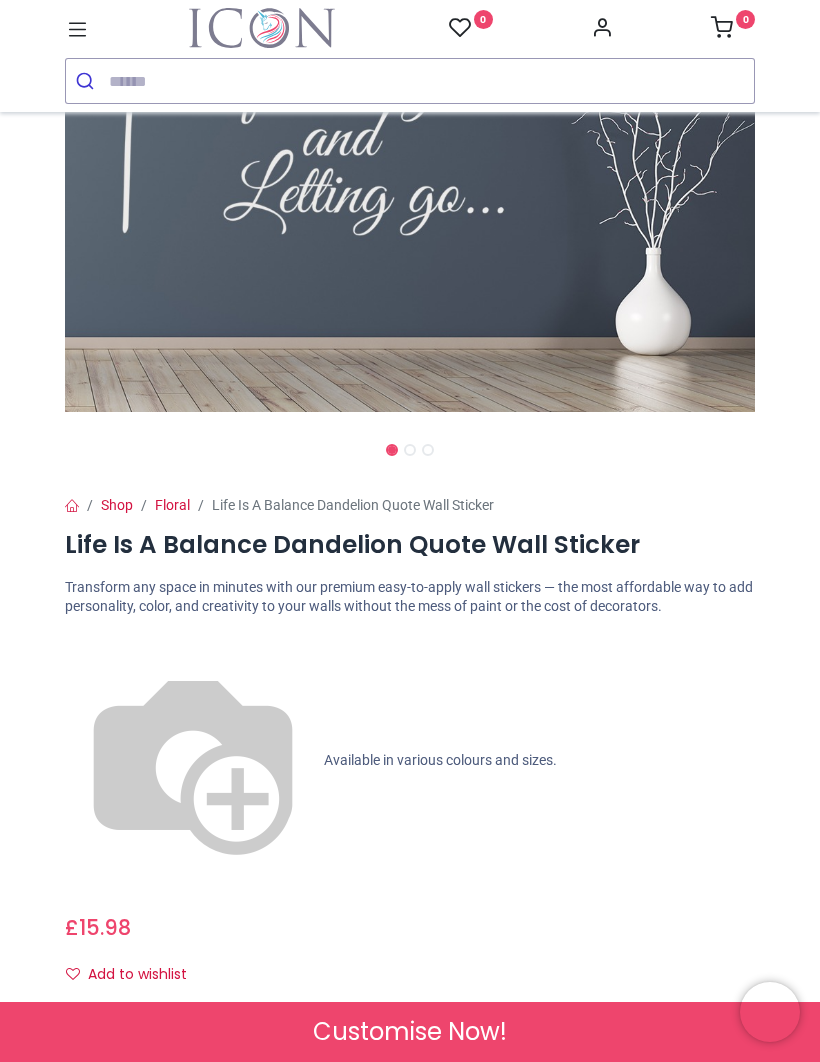 click on "Check Sizes & Prices" at bounding box center (410, 1024) 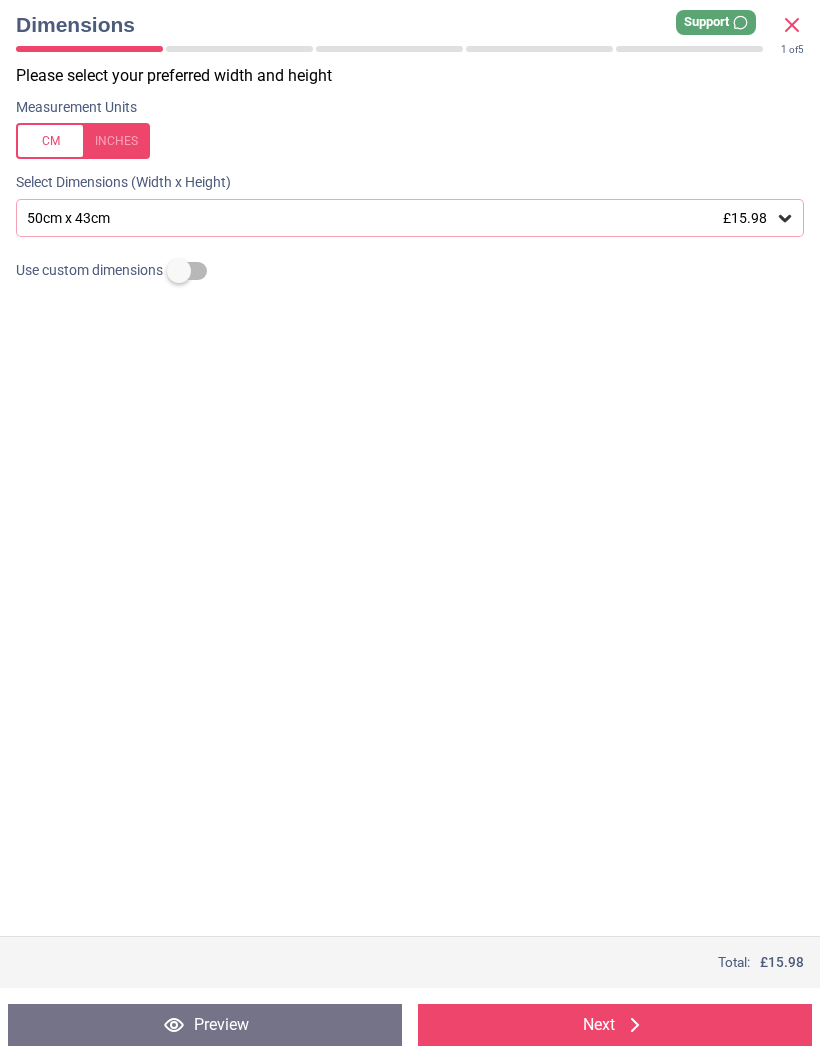 click 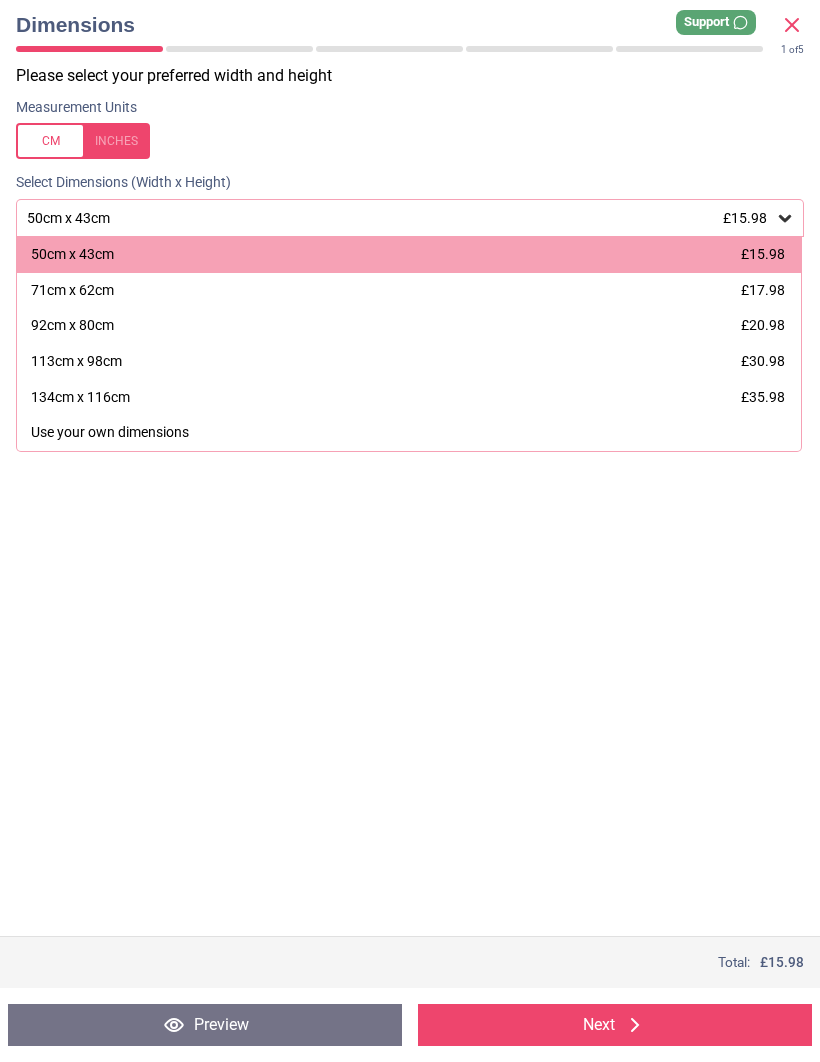click on "134cm  x  116cm" at bounding box center [80, 398] 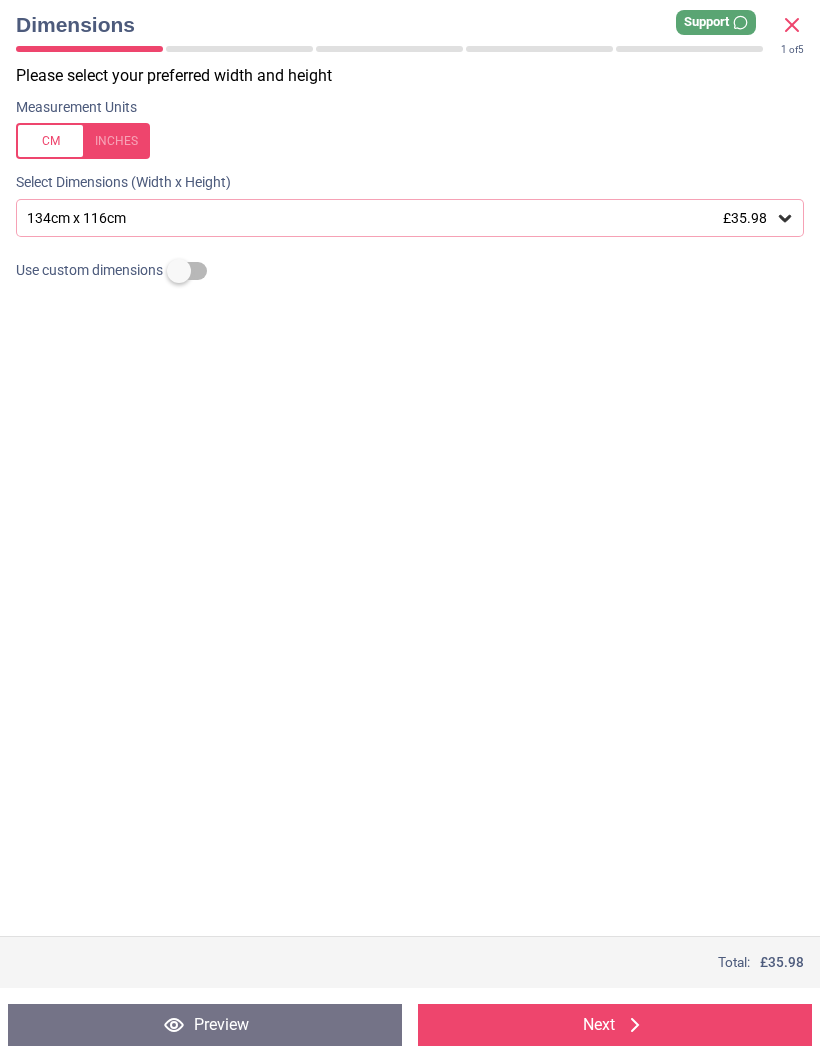 click on "Next" at bounding box center (615, 1025) 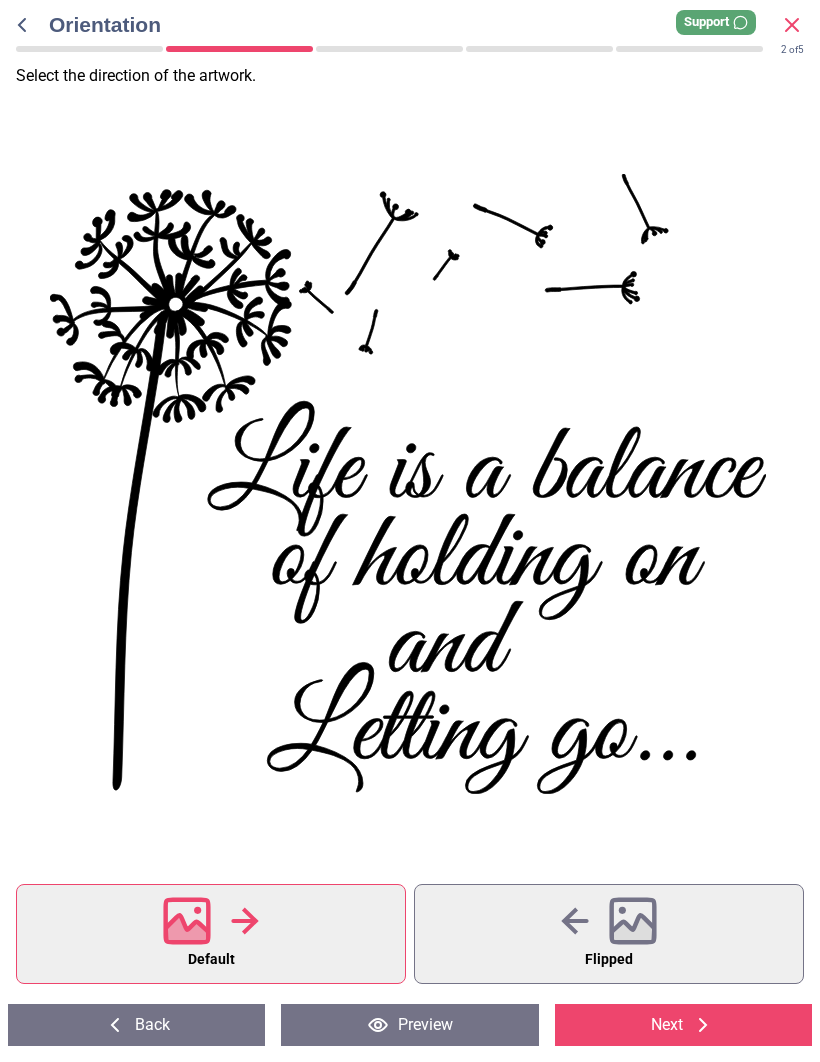 click at bounding box center (211, 921) 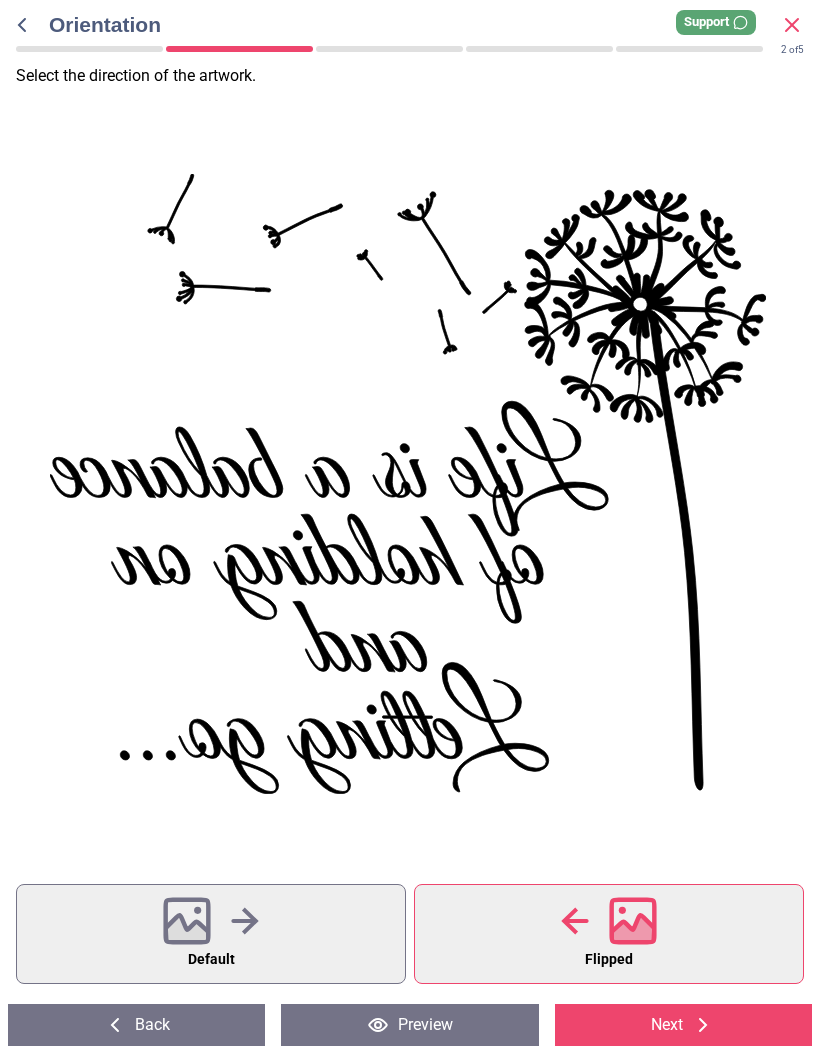 click at bounding box center (211, 921) 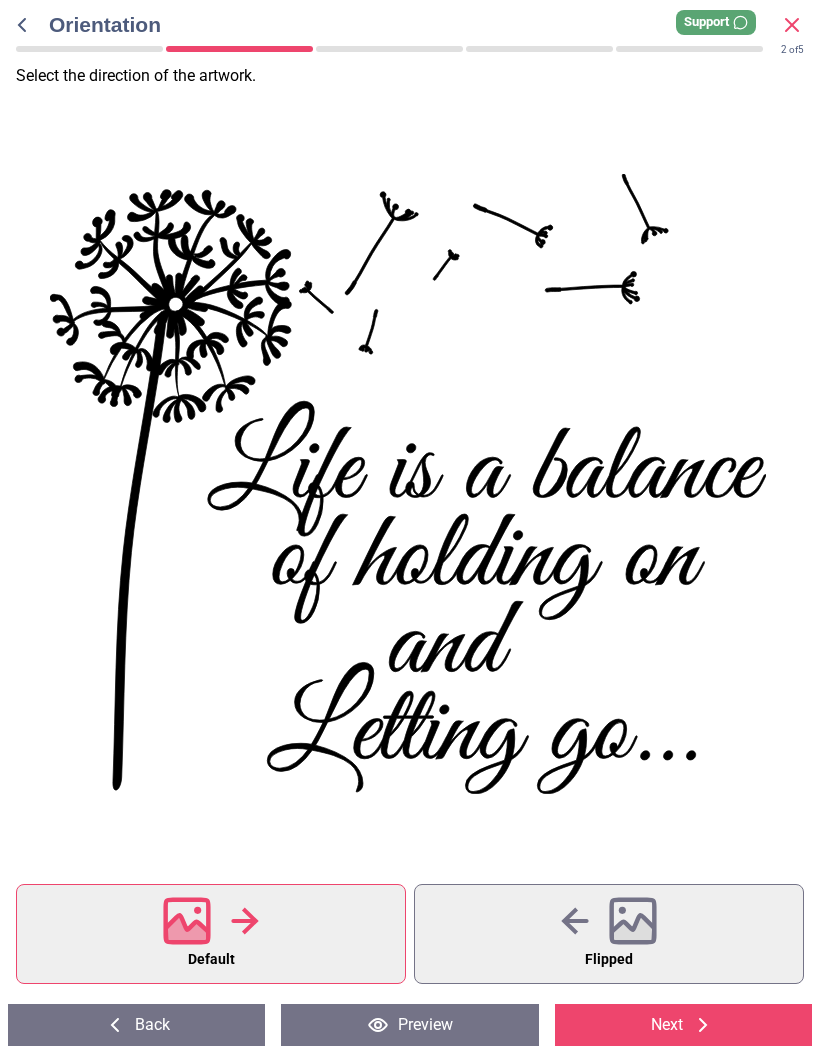 click on "Next" at bounding box center (683, 1025) 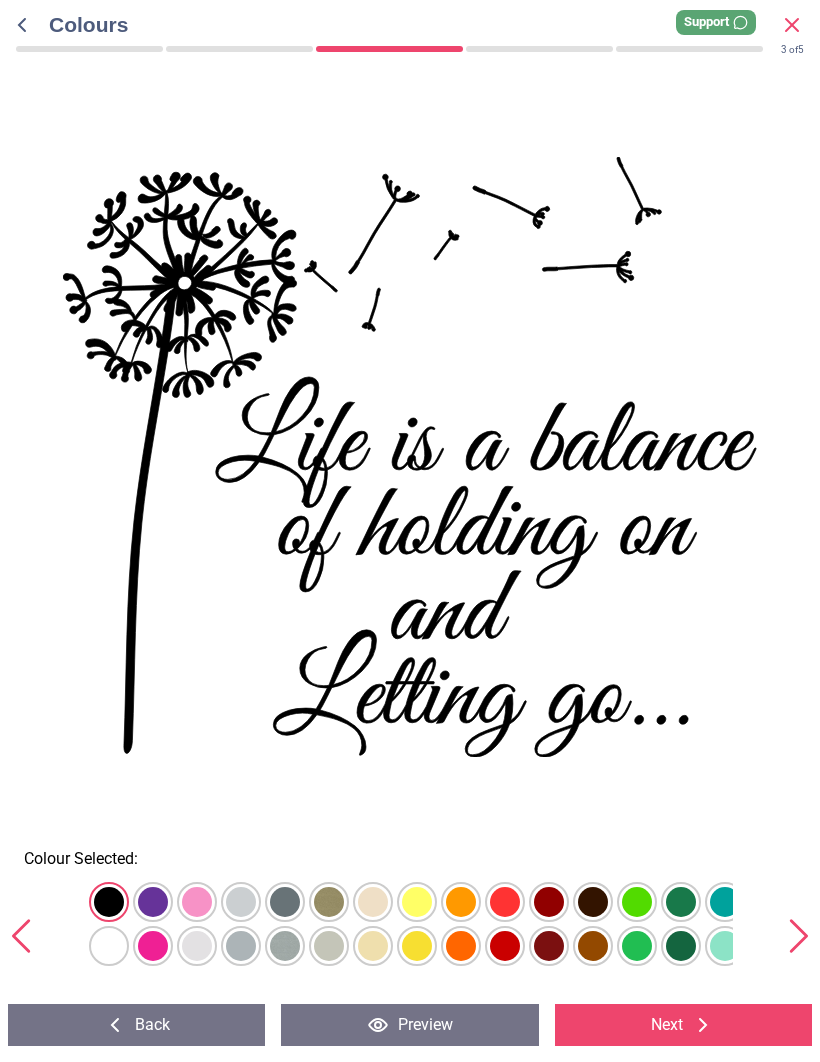 click at bounding box center (109, 902) 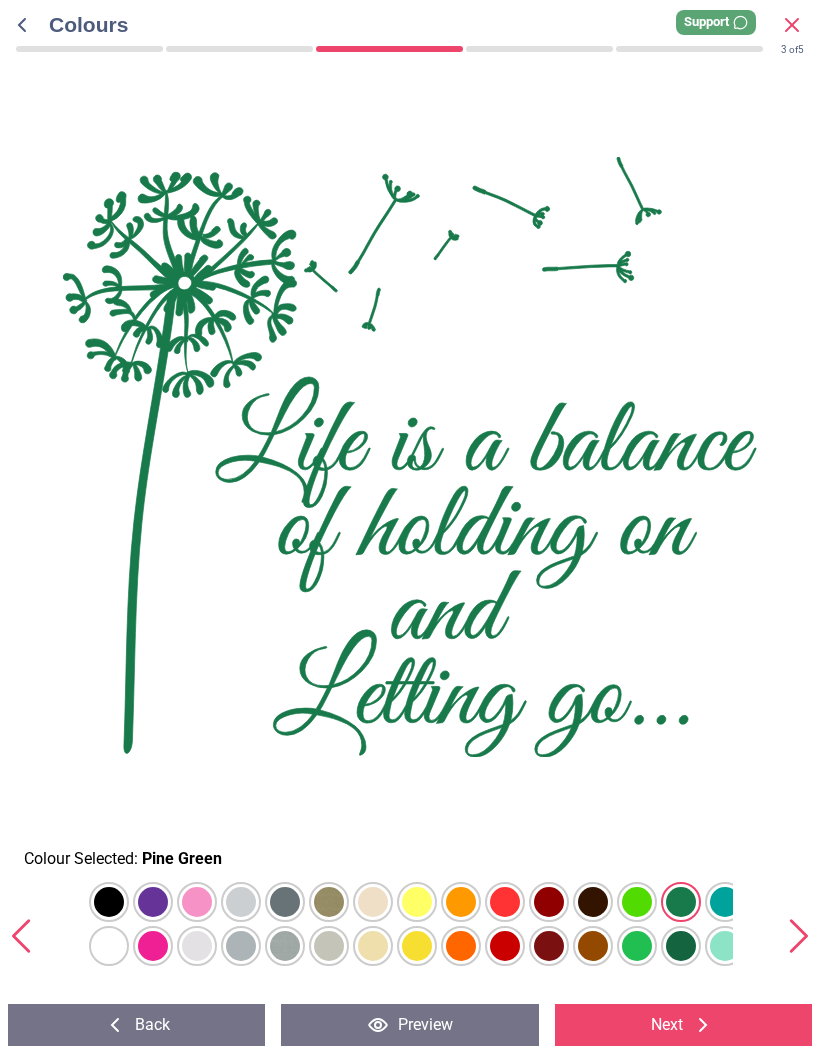 click at bounding box center (109, 902) 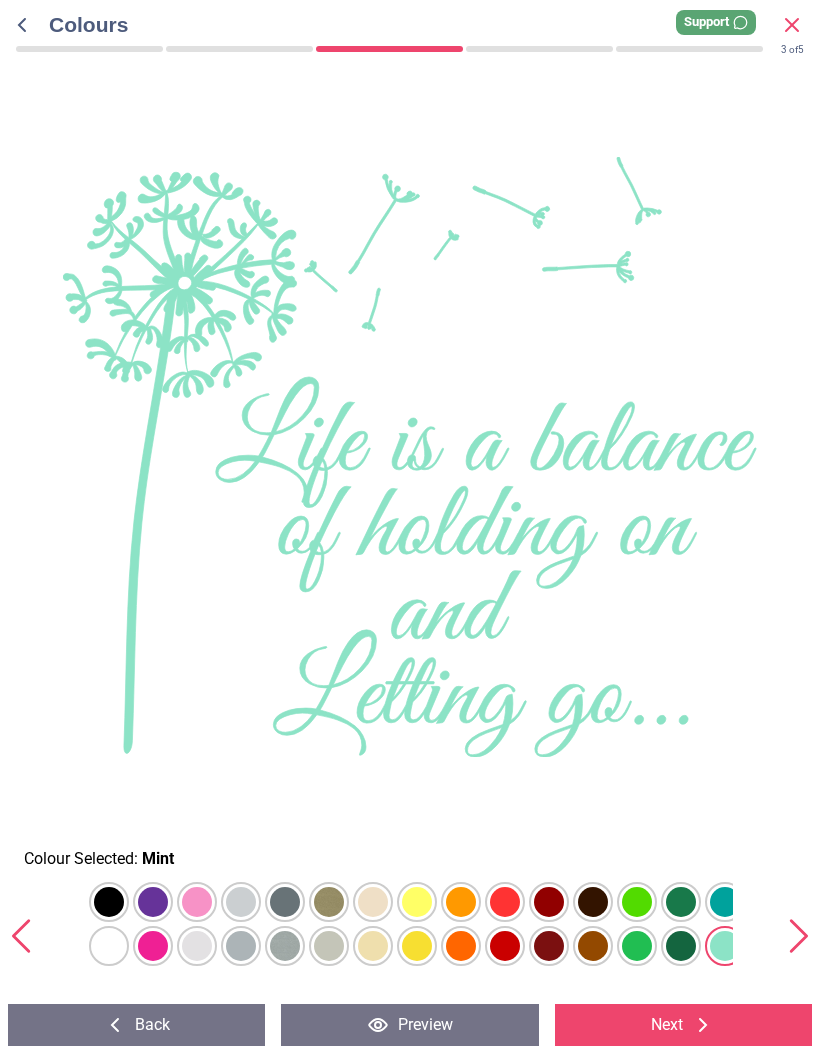 click at bounding box center [109, 902] 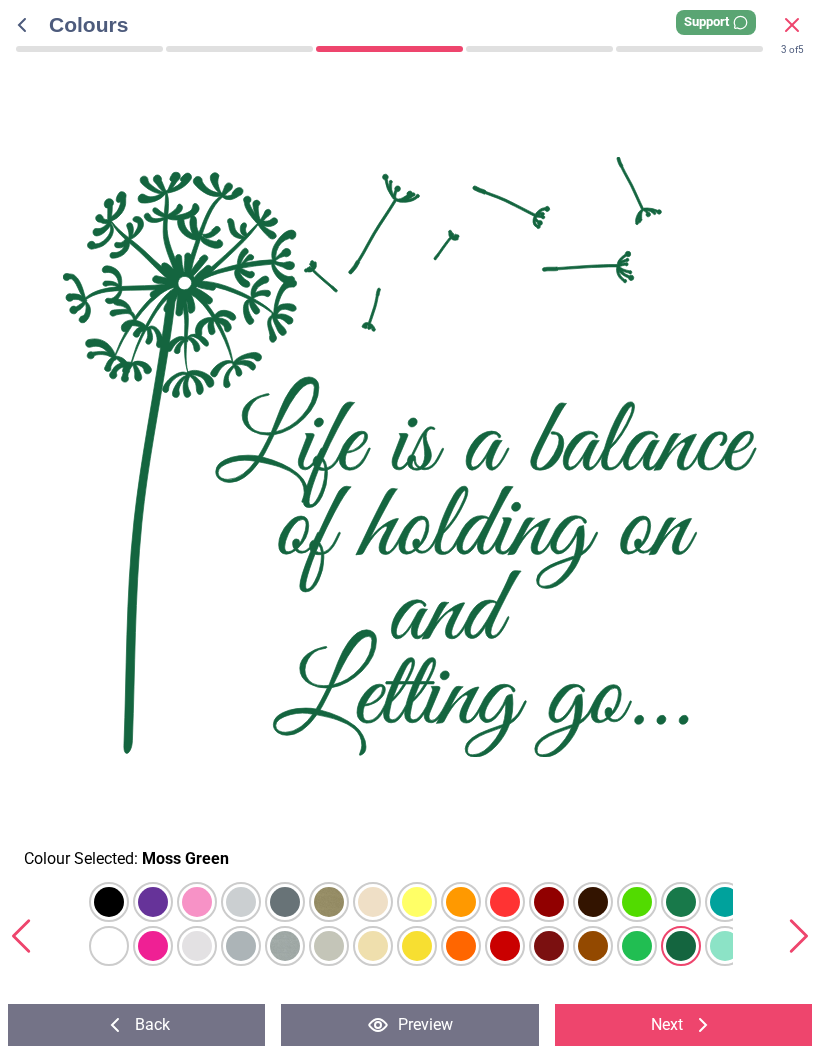 click at bounding box center (109, 902) 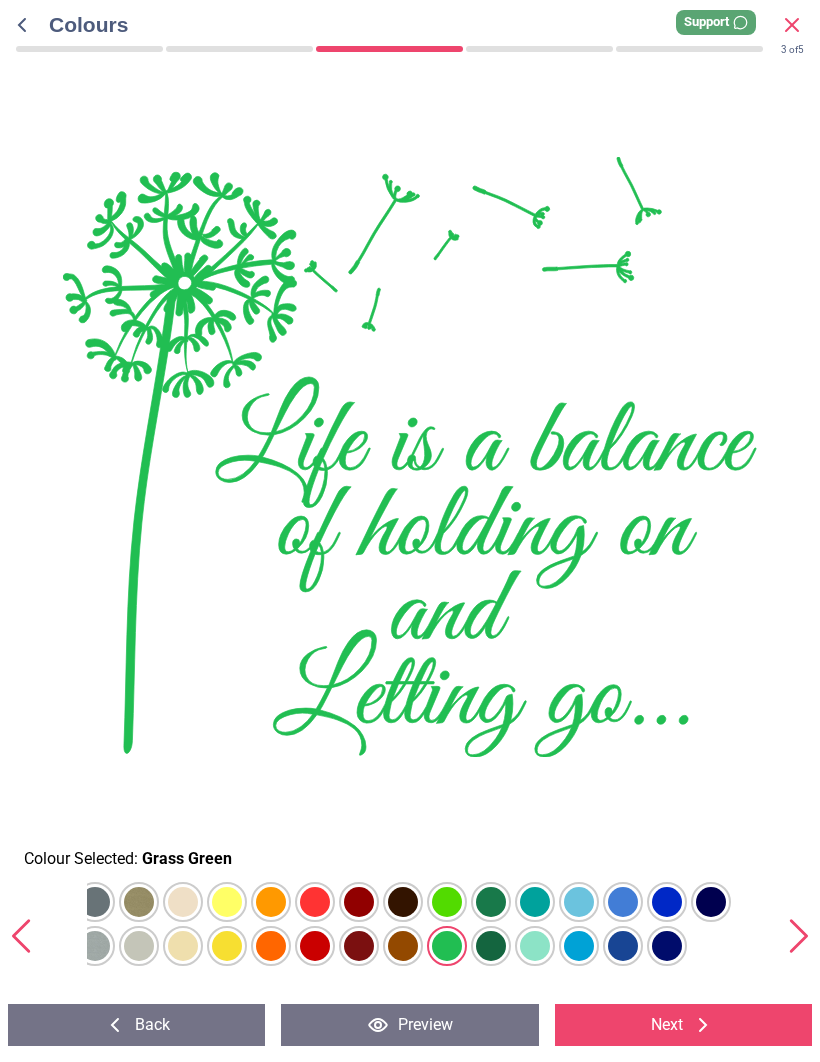 scroll, scrollTop: 0, scrollLeft: 190, axis: horizontal 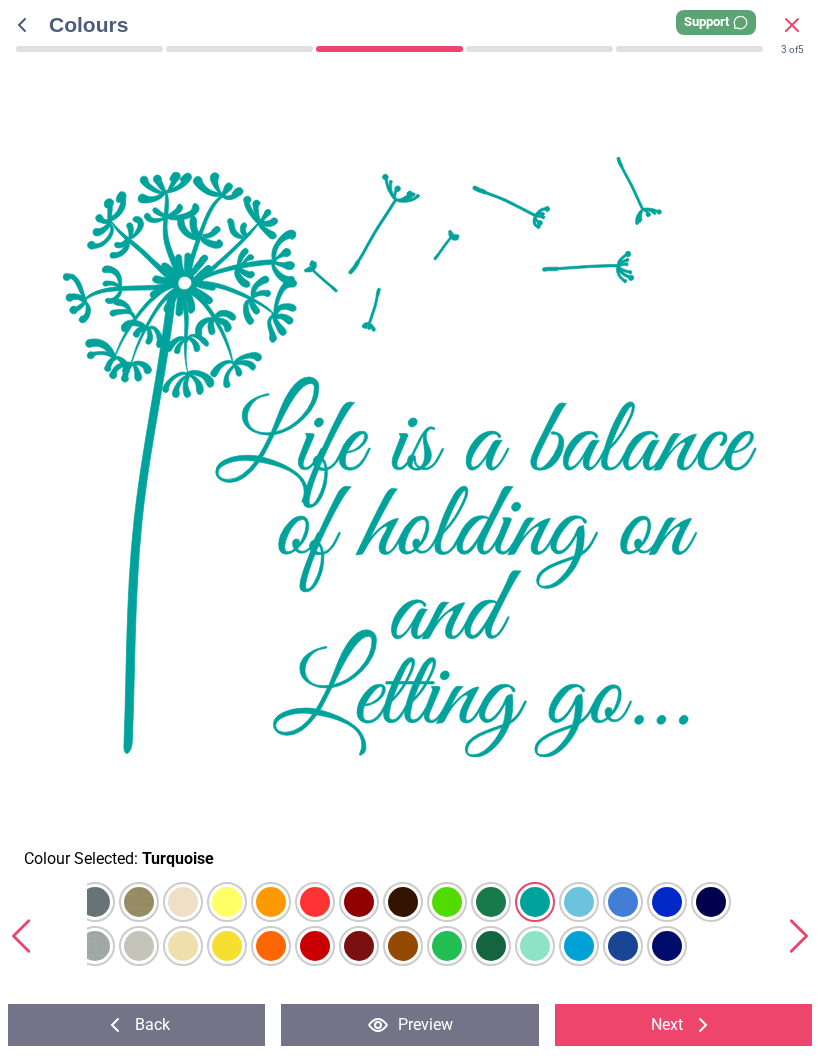 click at bounding box center [-81, 902] 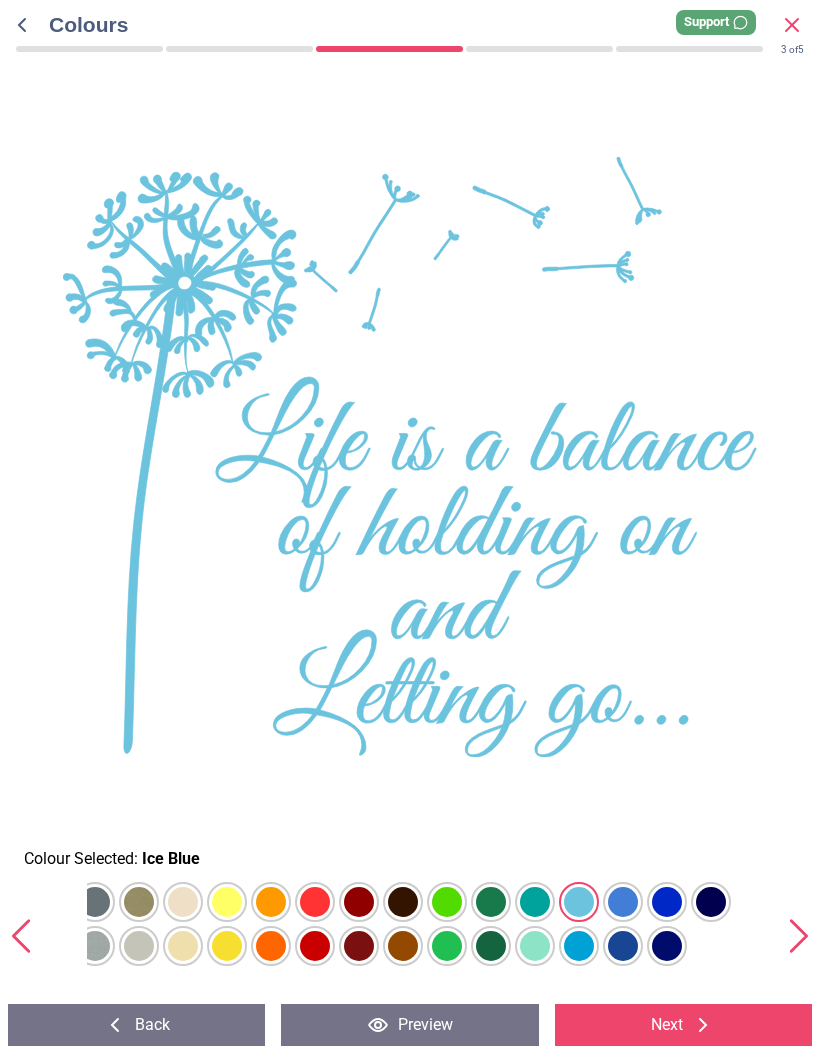 click at bounding box center (-81, 902) 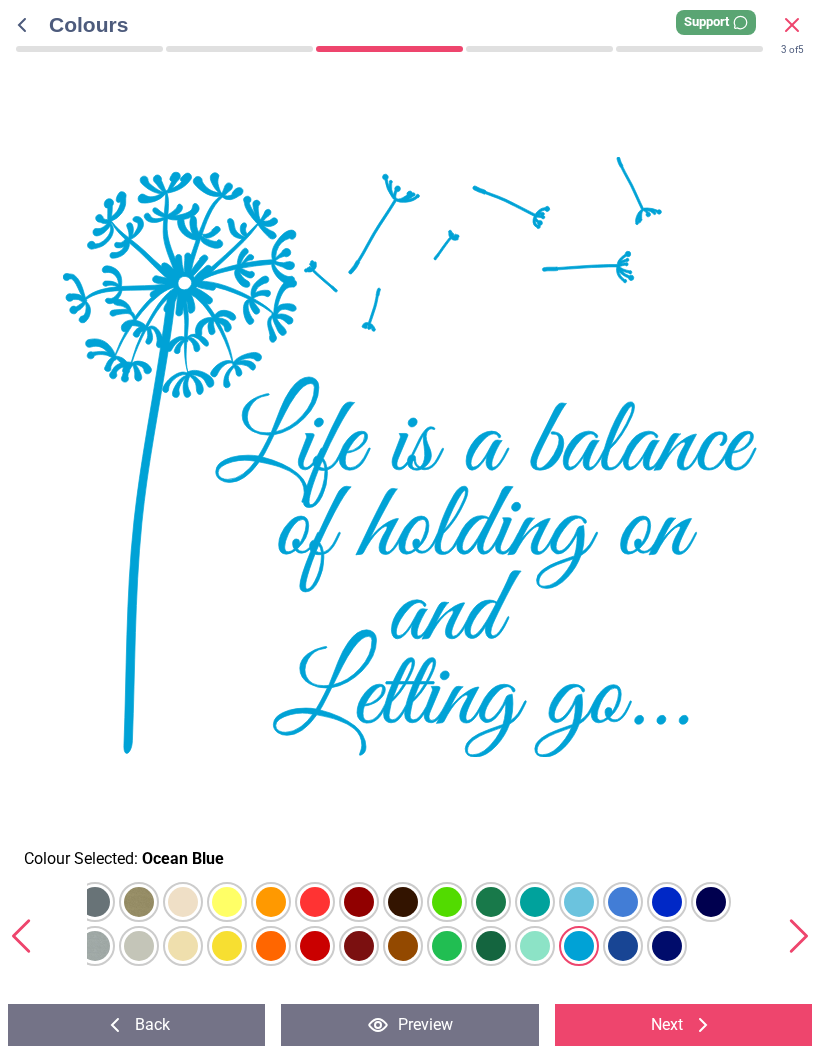 click at bounding box center (-81, 902) 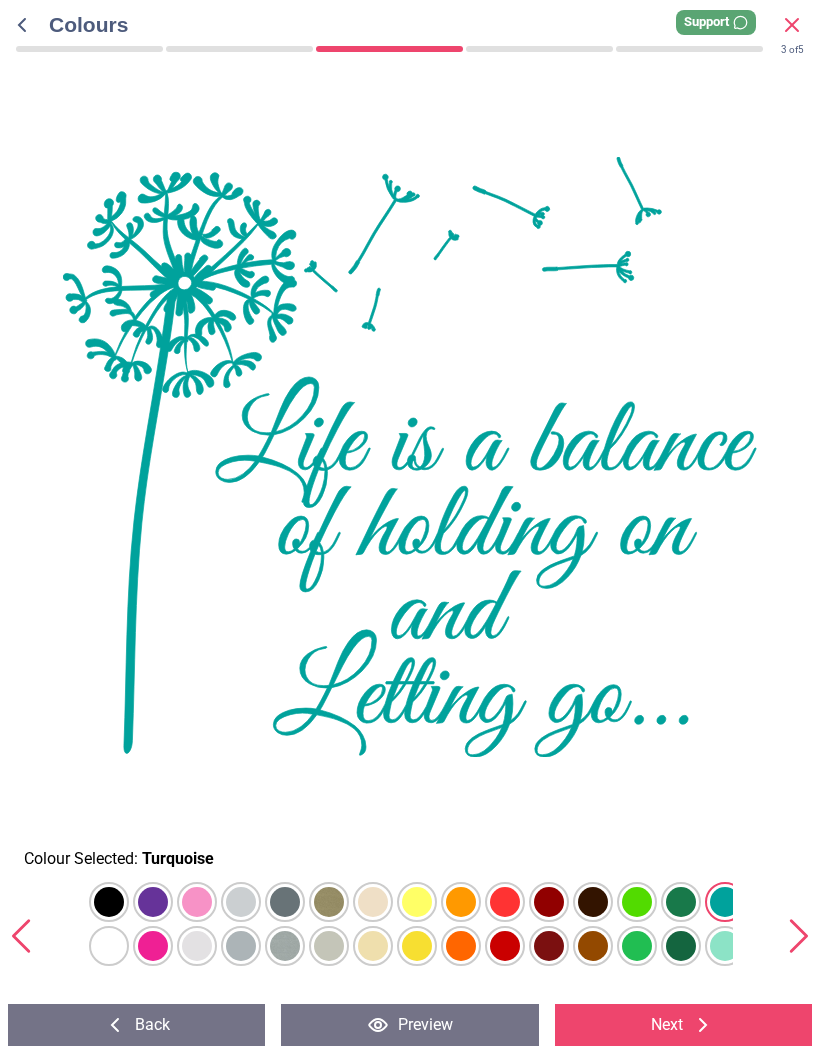 scroll, scrollTop: 0, scrollLeft: 0, axis: both 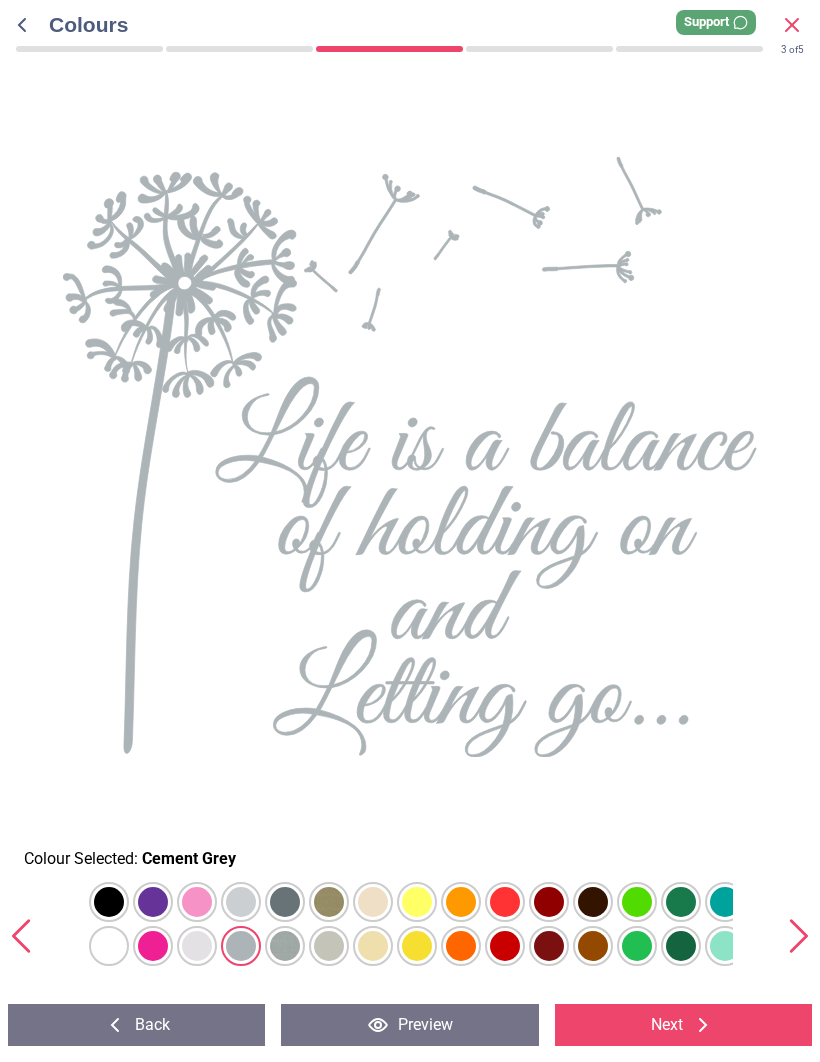 click at bounding box center [109, 902] 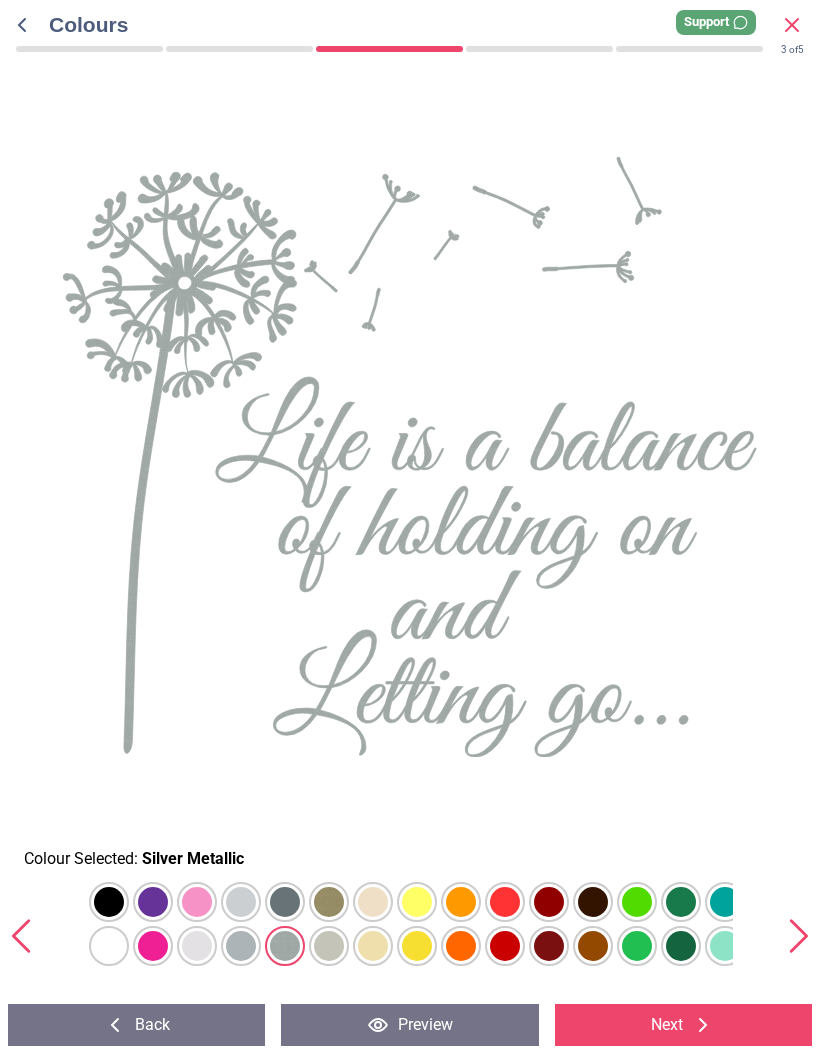 click at bounding box center (109, 902) 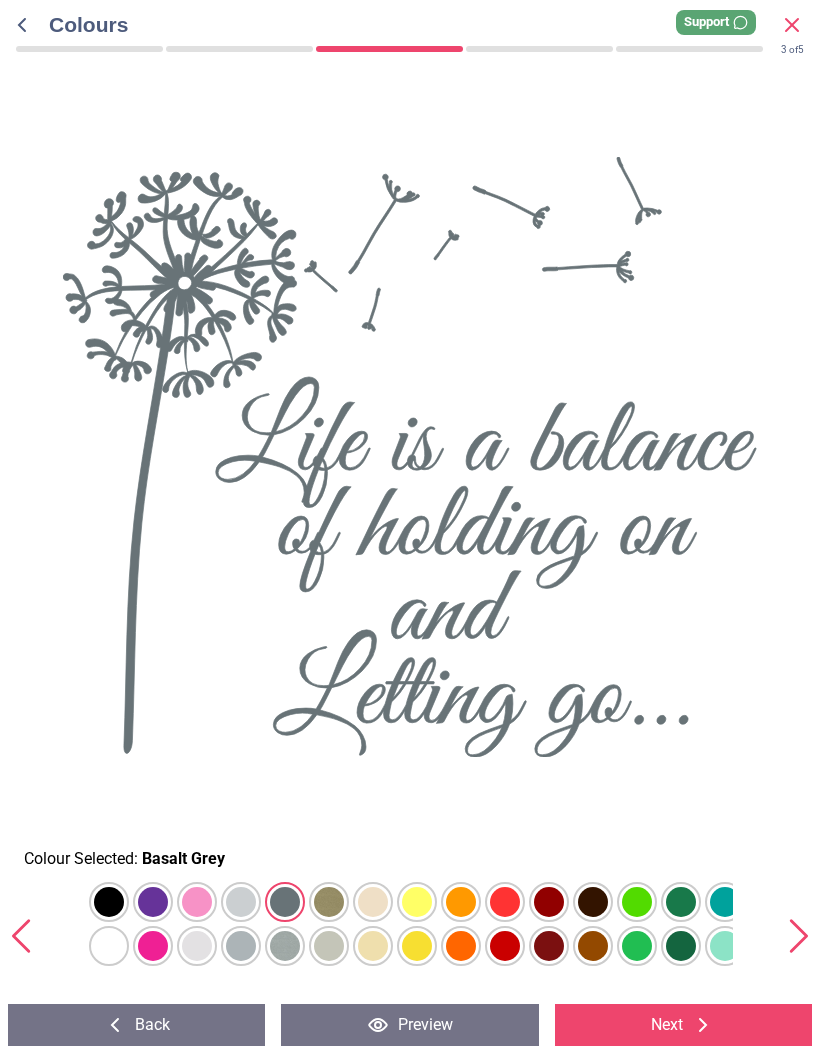 click at bounding box center (109, 902) 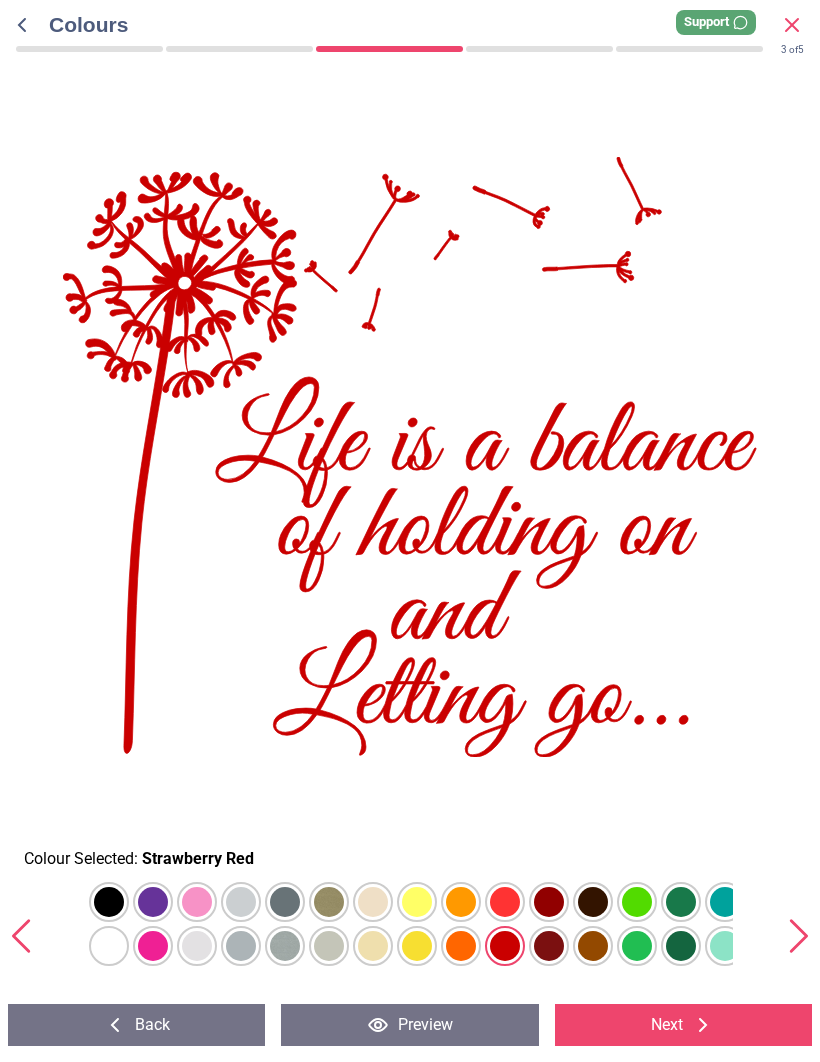 click at bounding box center [109, 902] 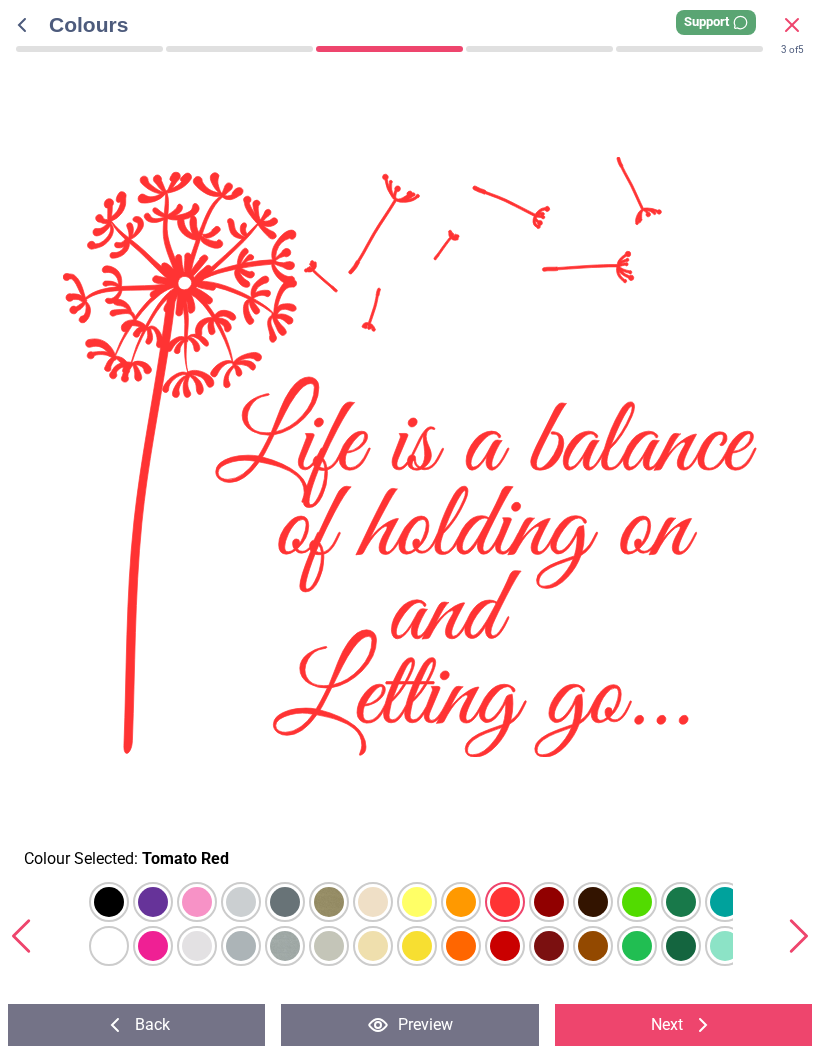 click at bounding box center (109, 902) 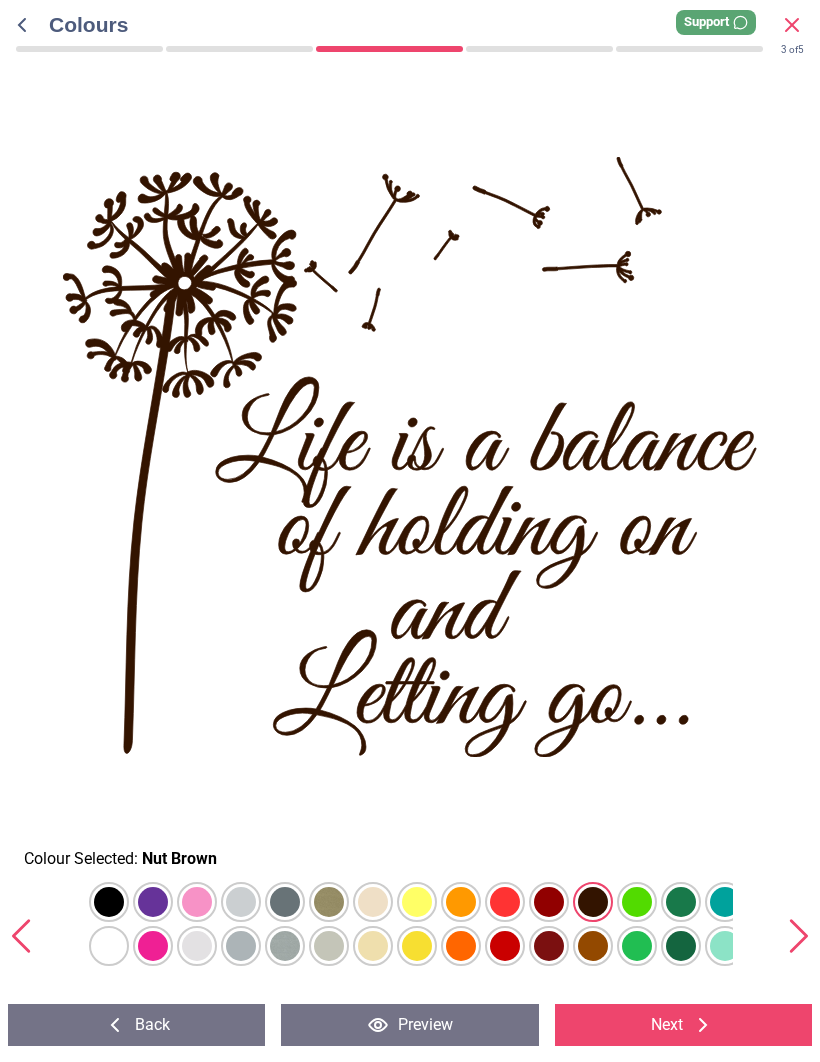 click at bounding box center (109, 902) 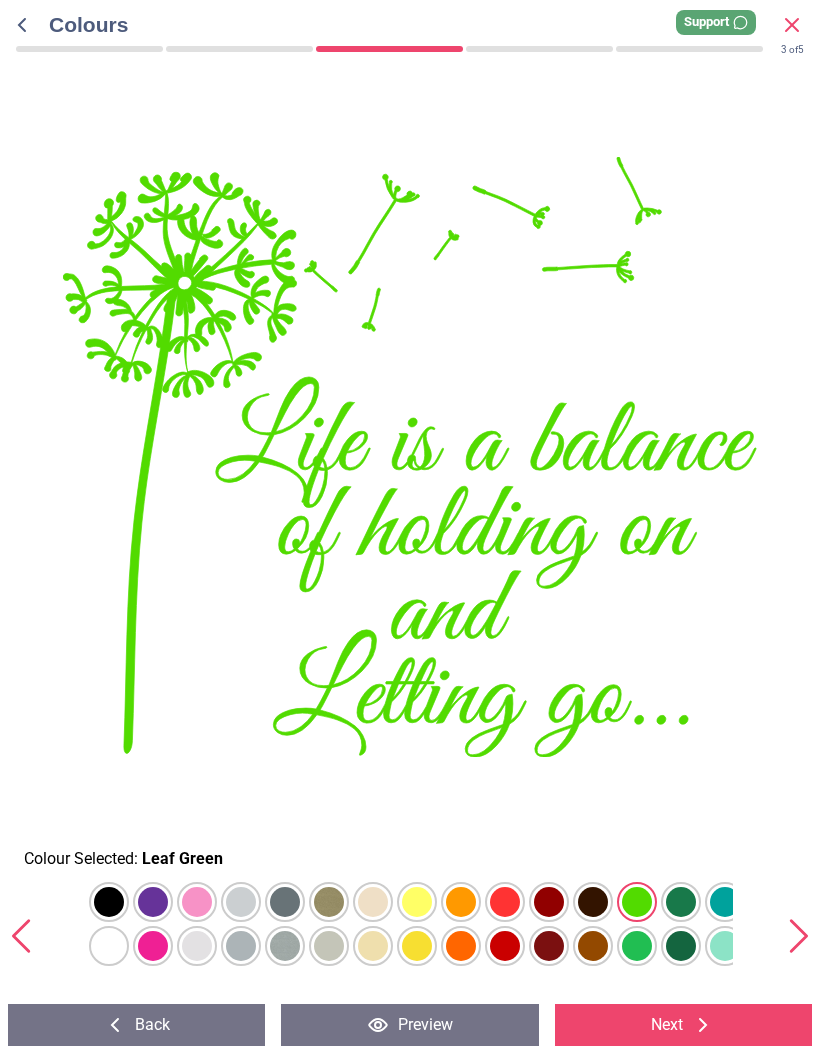 click at bounding box center [109, 902] 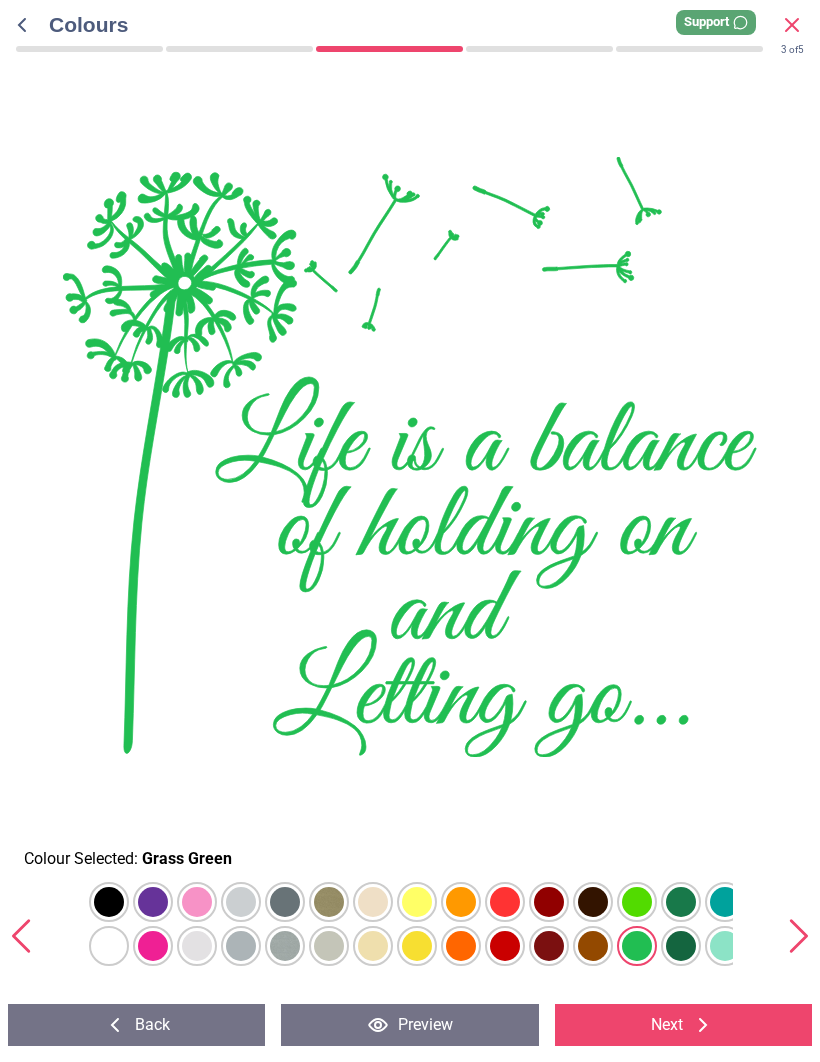 click at bounding box center [109, 902] 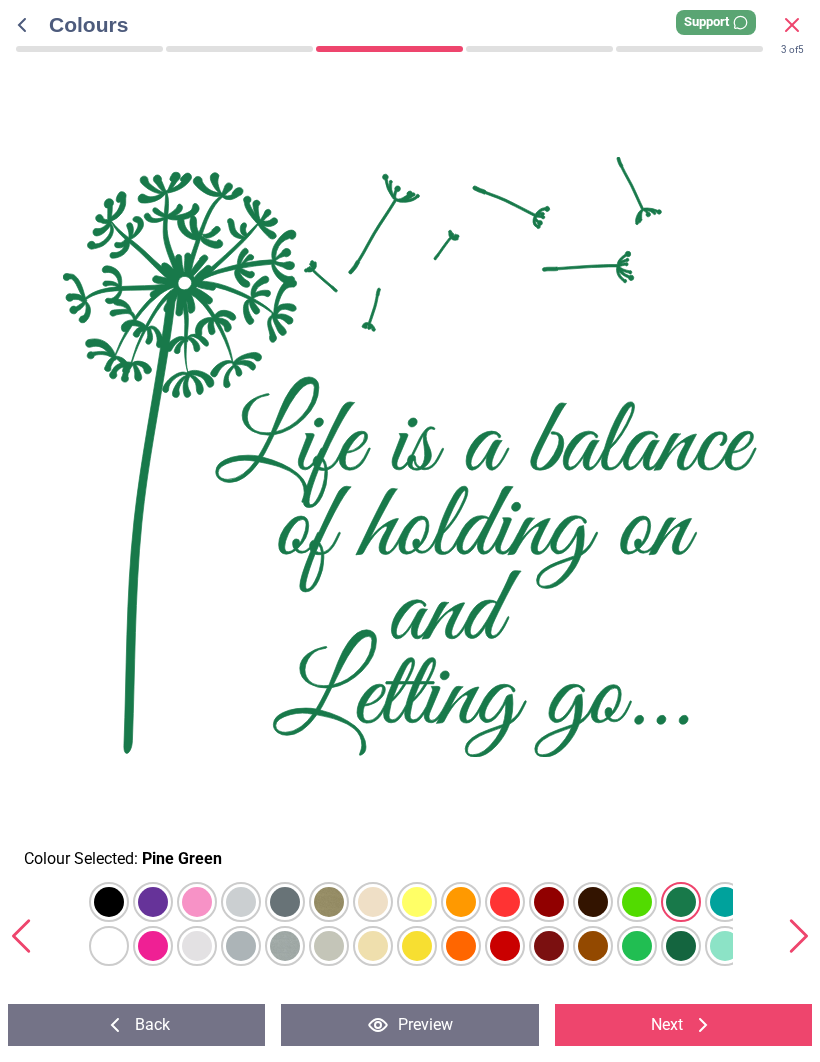 click at bounding box center (109, 902) 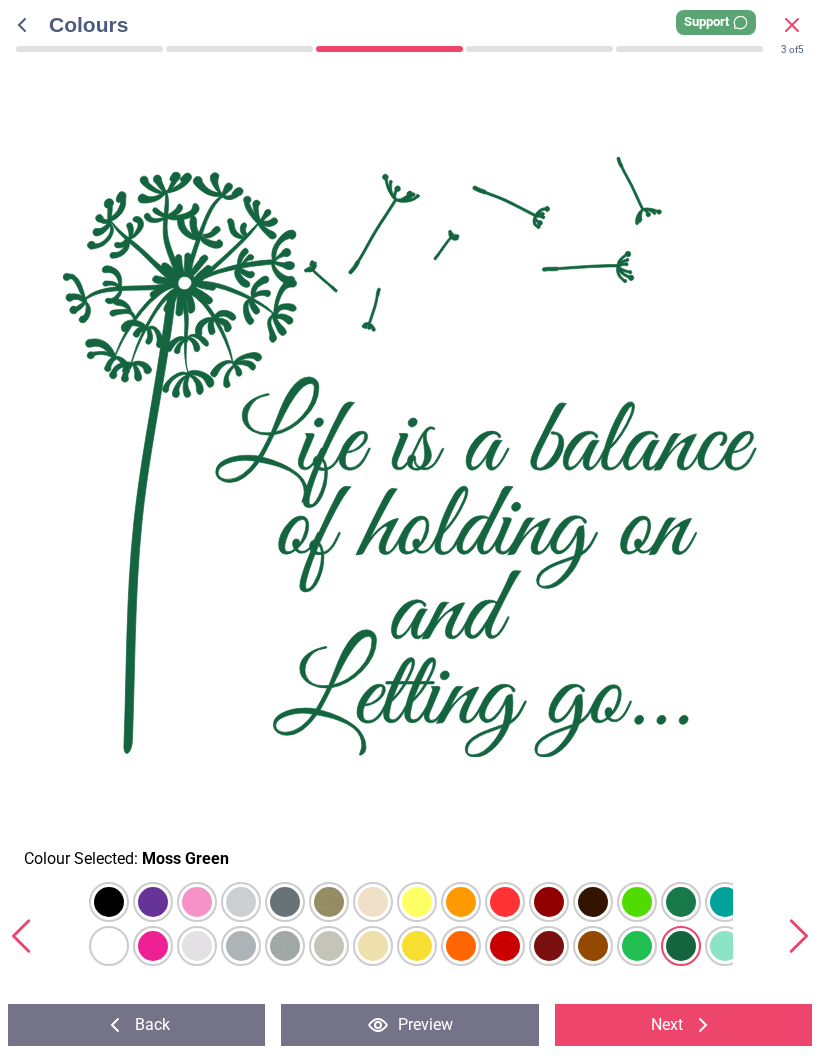 click at bounding box center [109, 902] 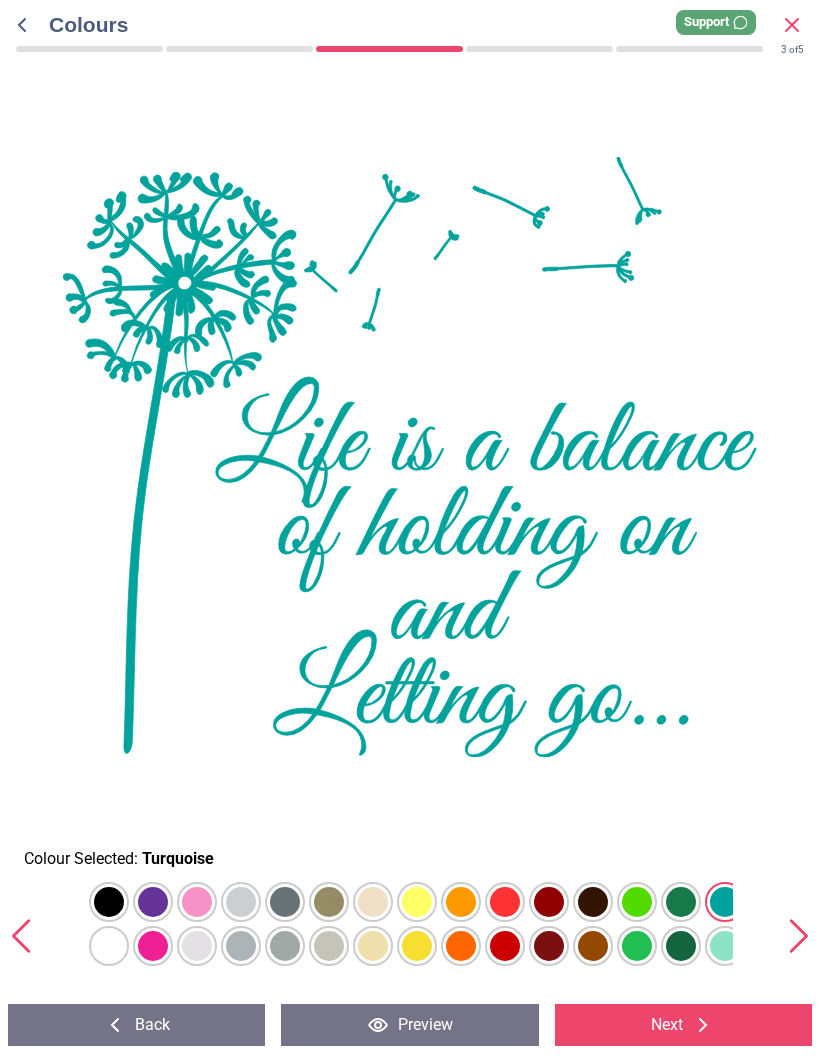 click at bounding box center (109, 902) 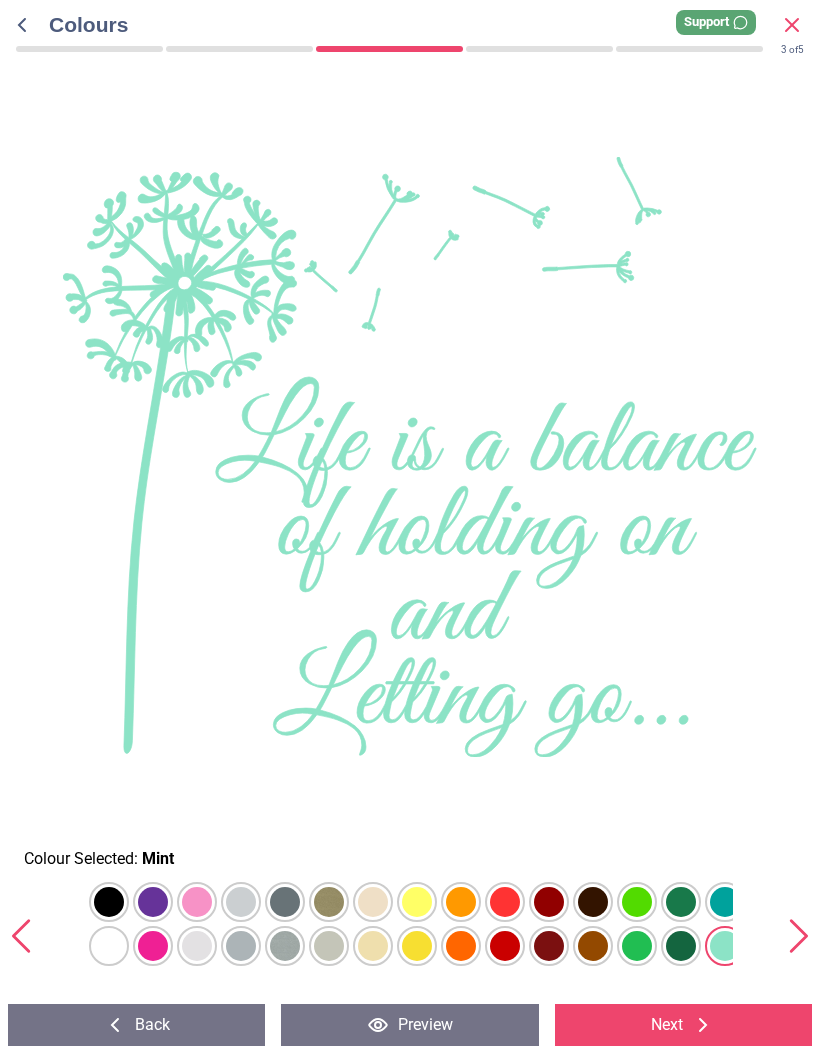 click at bounding box center [109, 902] 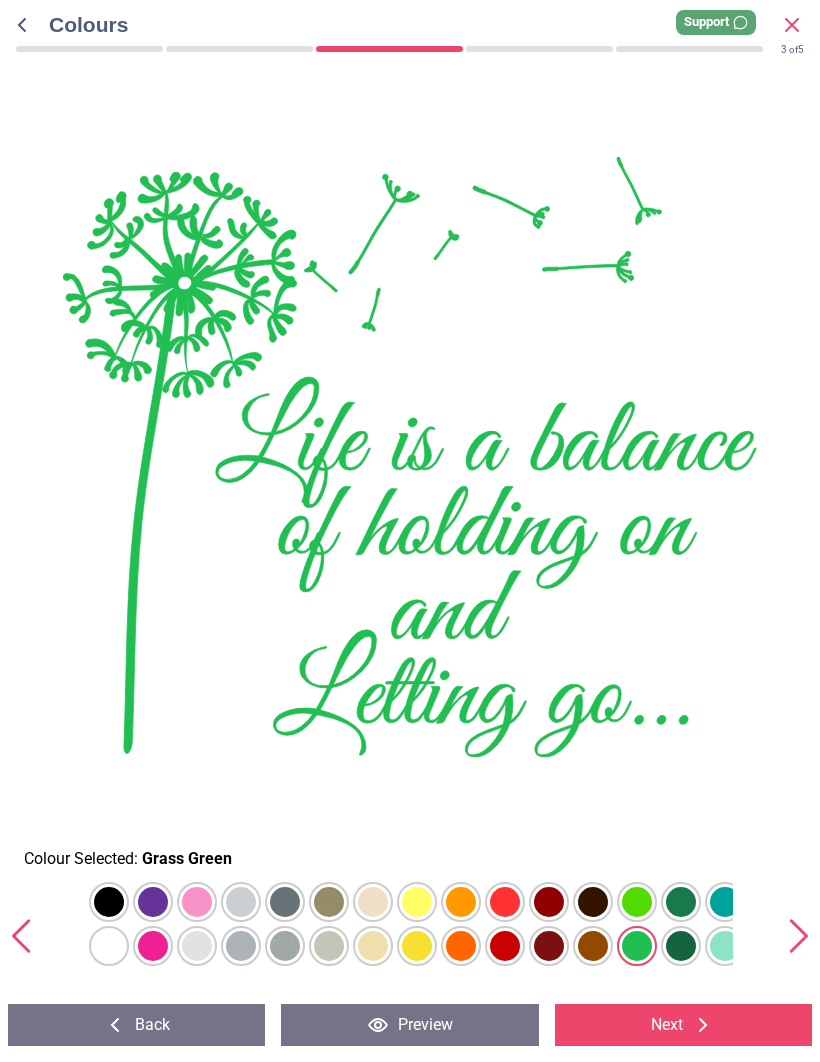 click at bounding box center (109, 902) 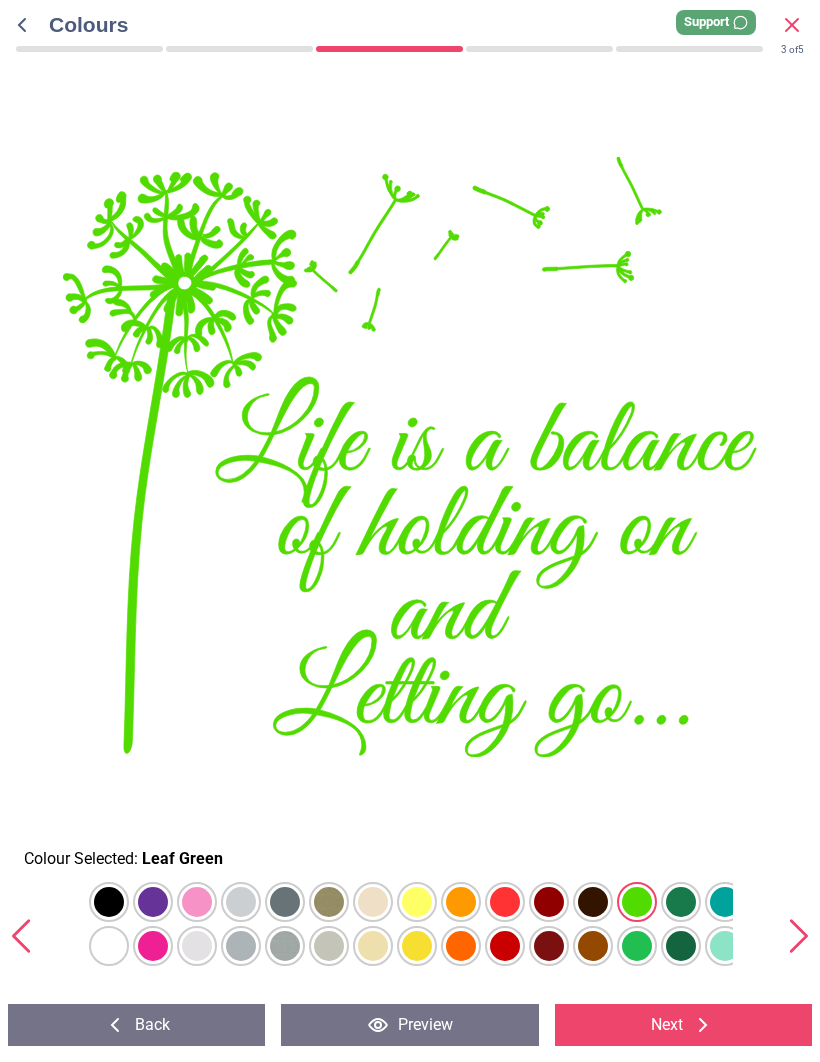 click at bounding box center [109, 902] 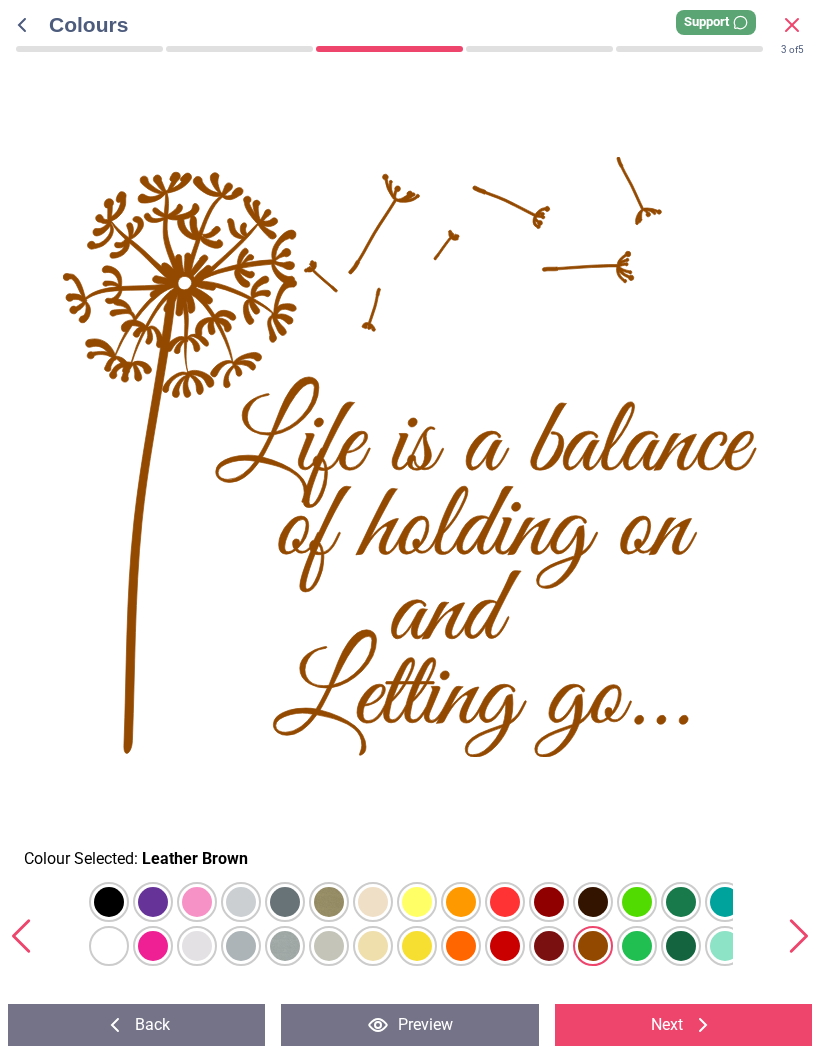 click at bounding box center [109, 902] 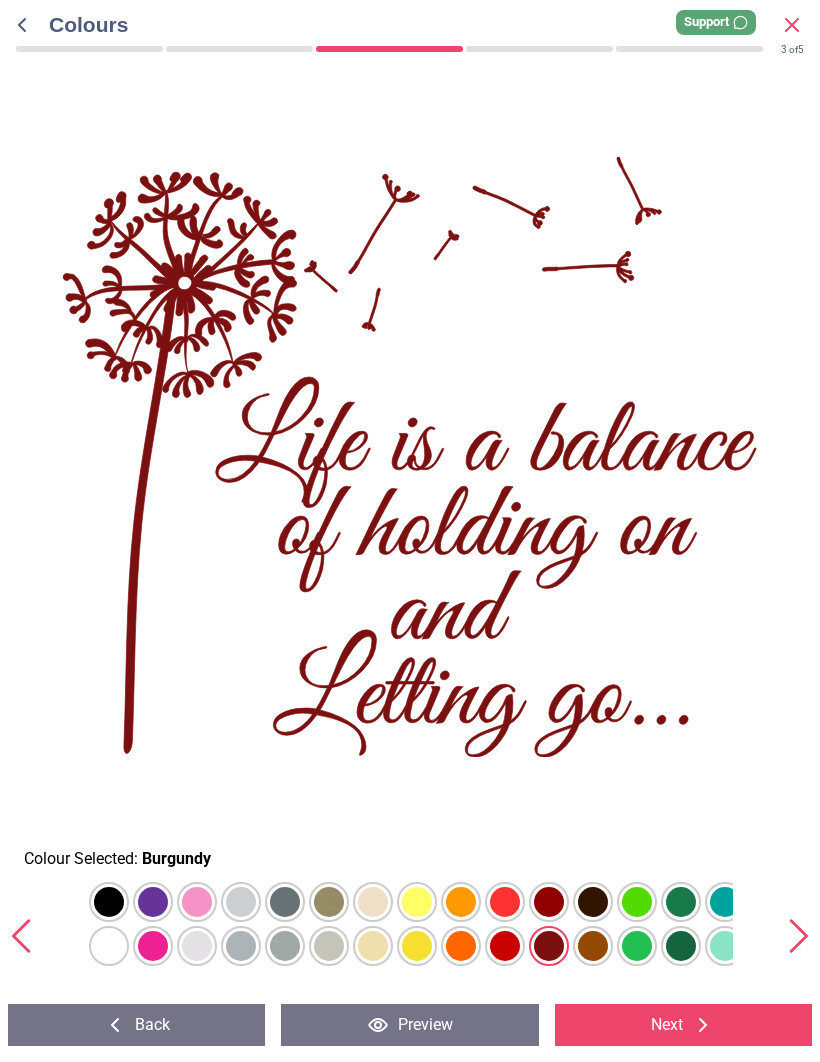click at bounding box center (109, 902) 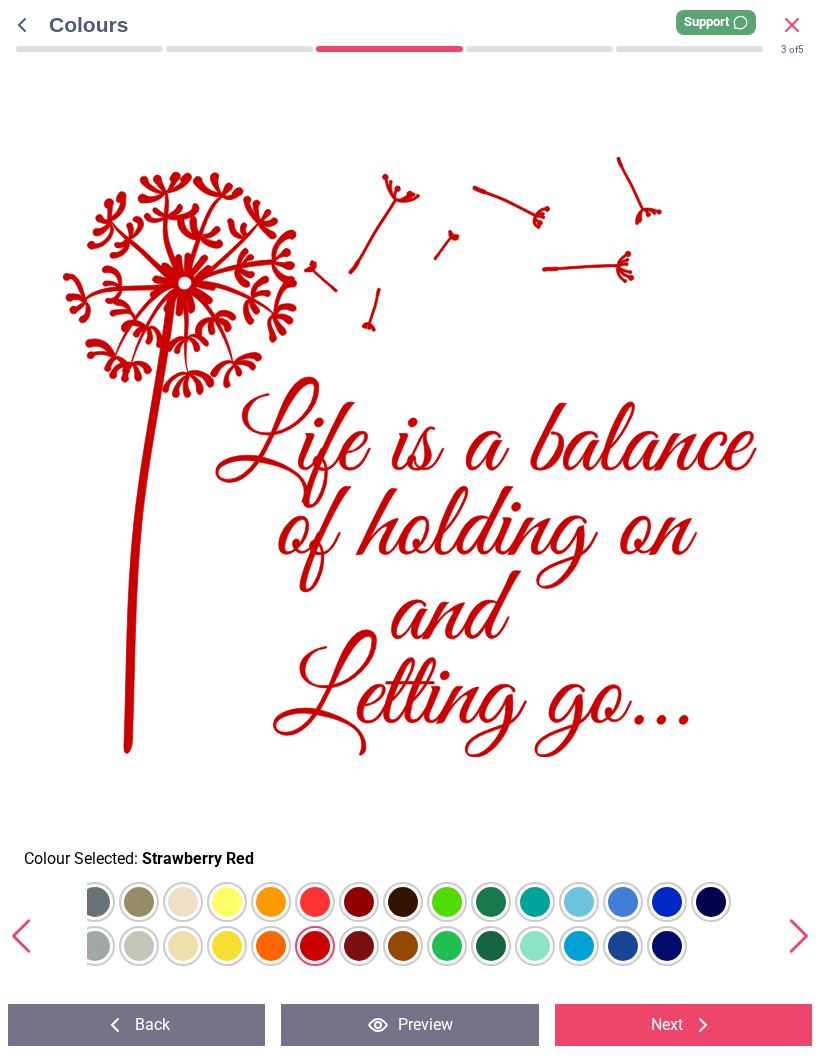 scroll, scrollTop: 0, scrollLeft: 190, axis: horizontal 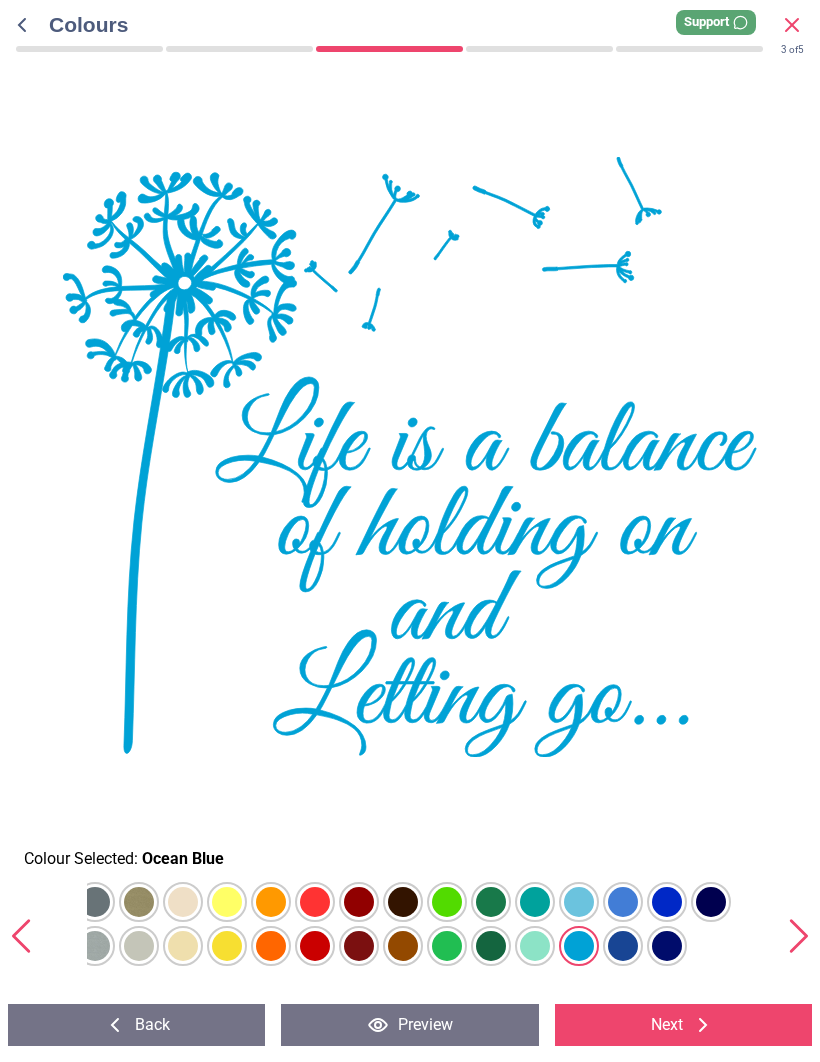 click at bounding box center (-81, 902) 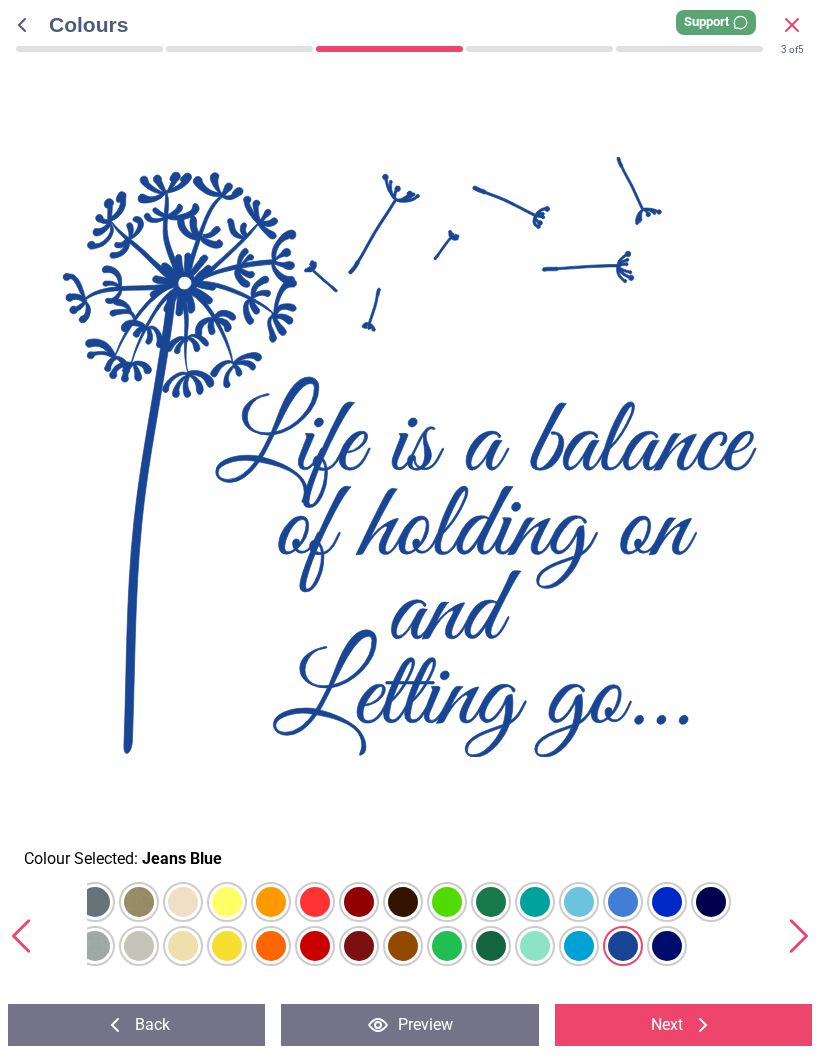 click at bounding box center [-81, 902] 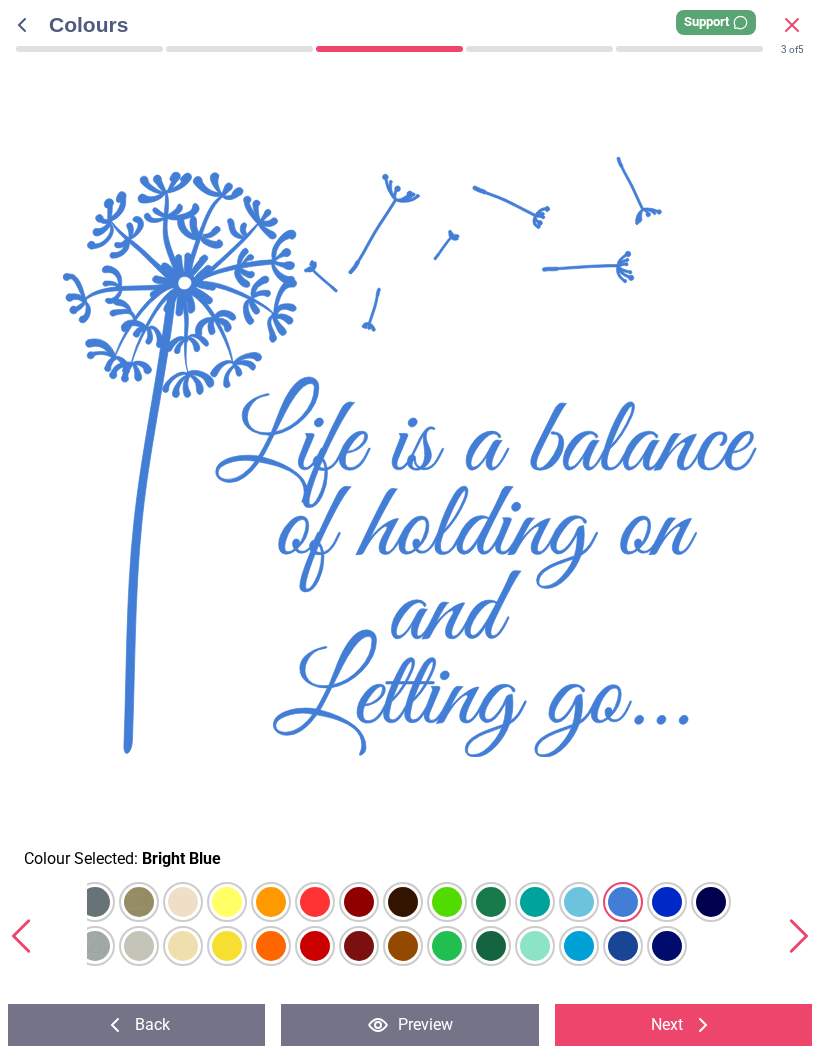 click at bounding box center (-81, 902) 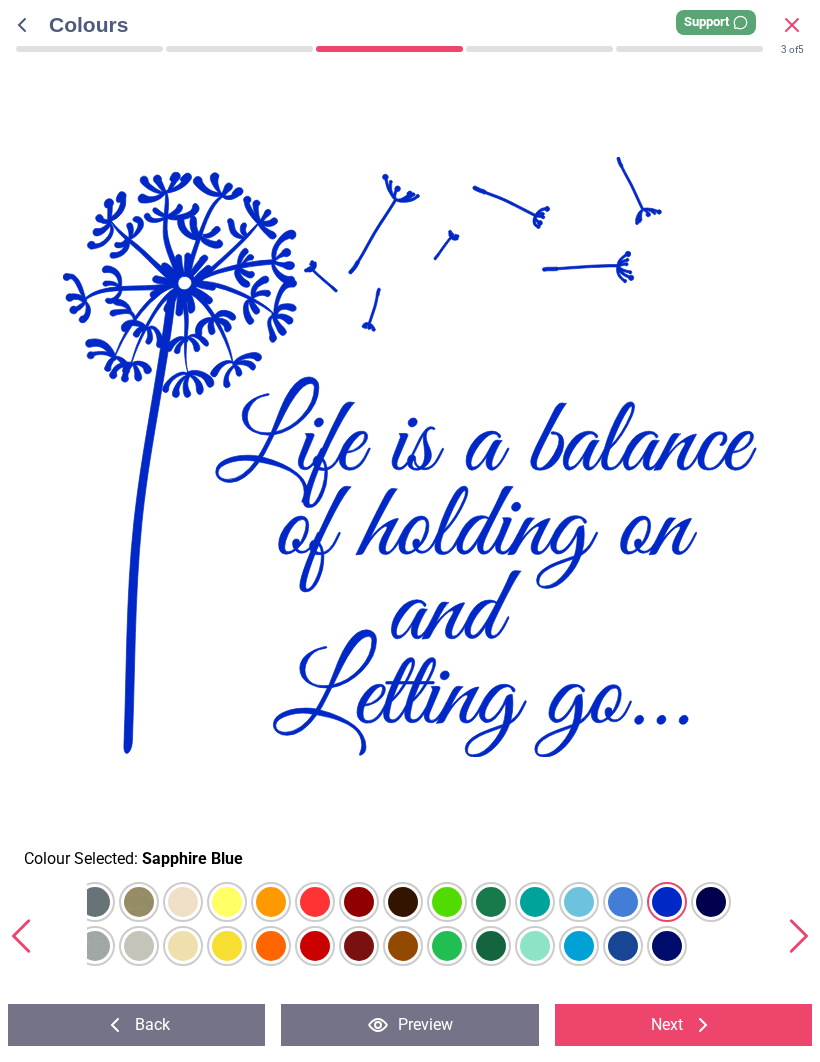 click at bounding box center [667, 946] 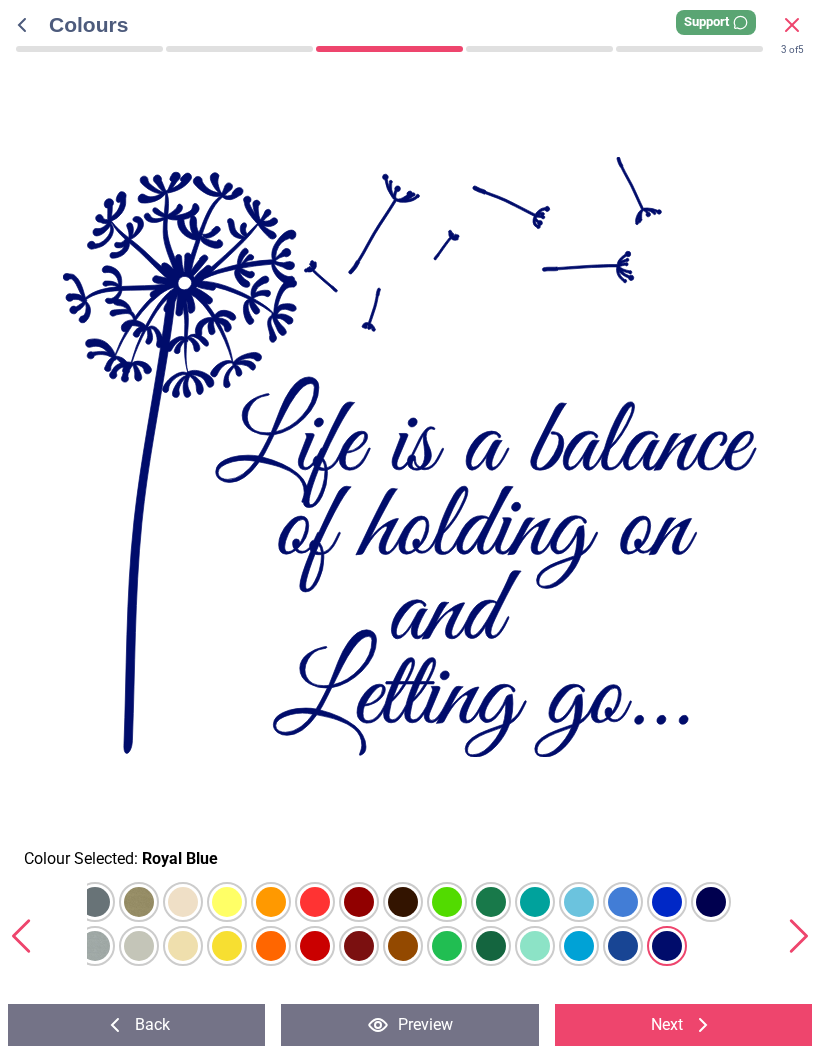 click at bounding box center (-81, 902) 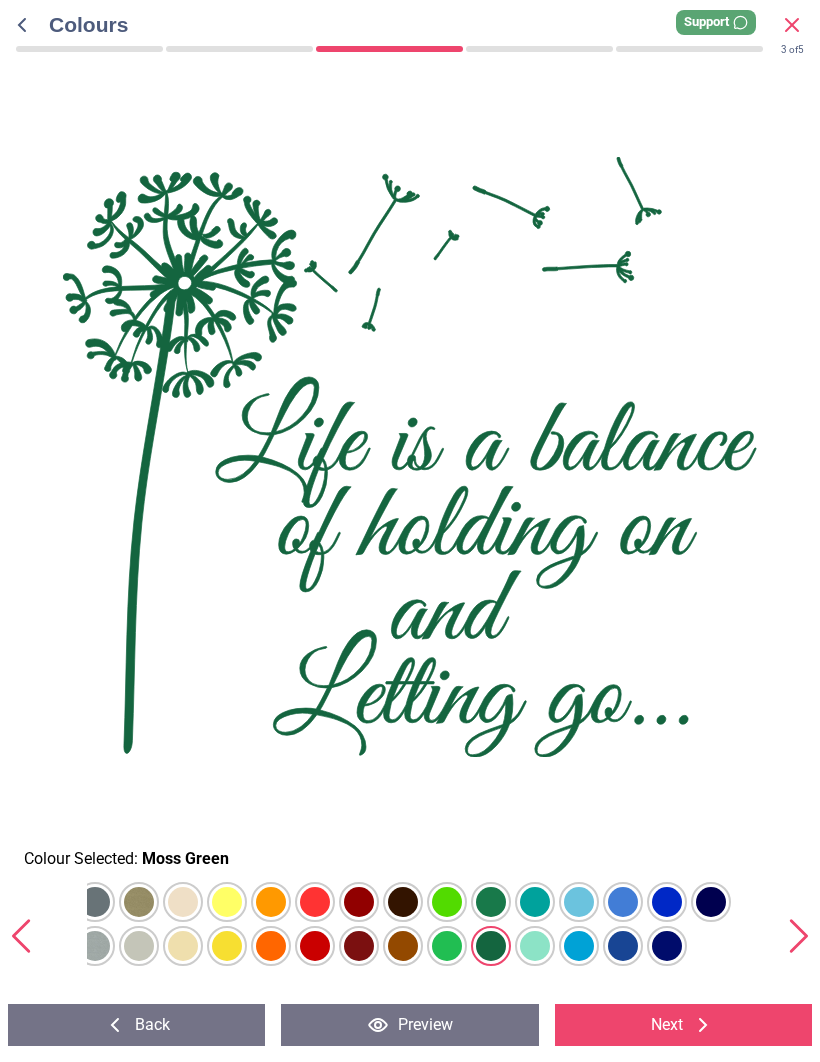 click at bounding box center [-81, 902] 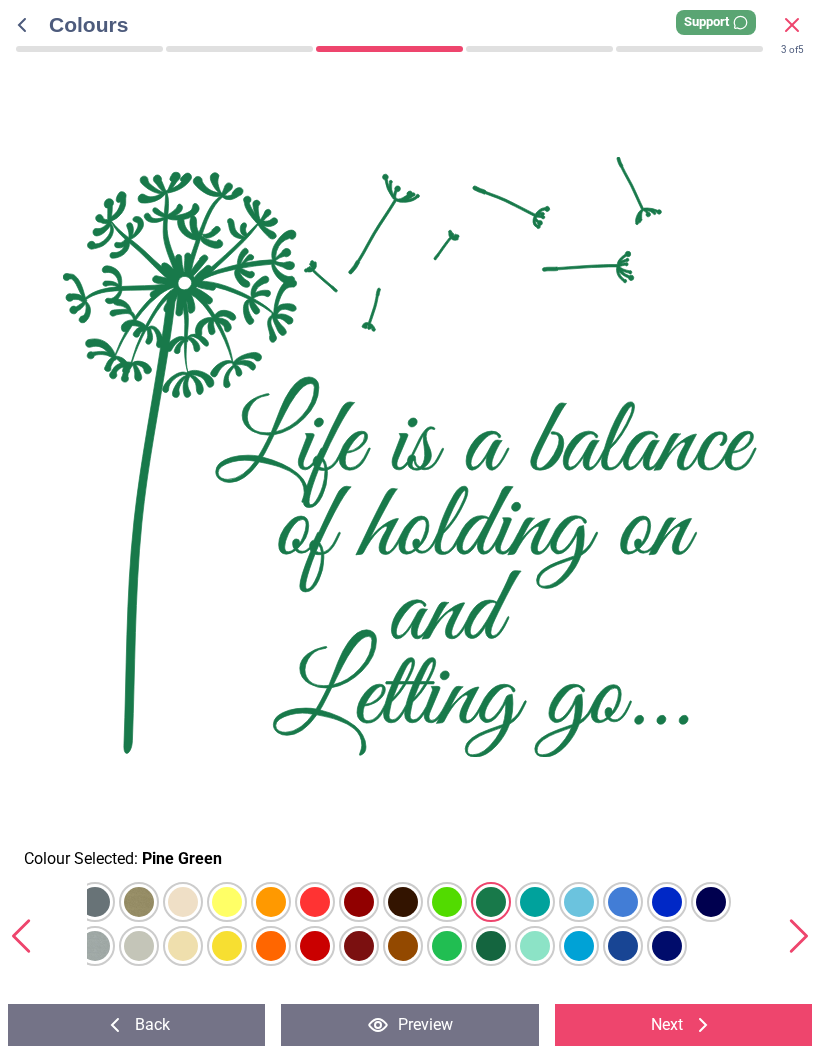 click on "Next" at bounding box center (683, 1025) 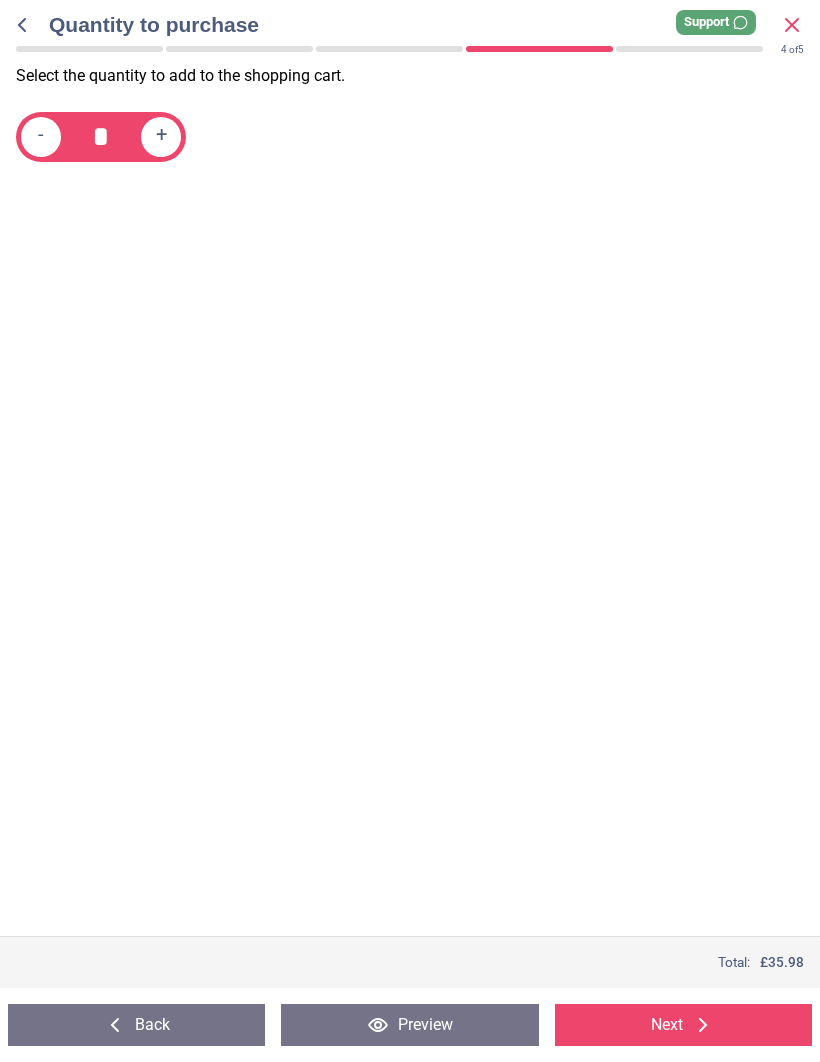 click on "Next" at bounding box center [683, 1025] 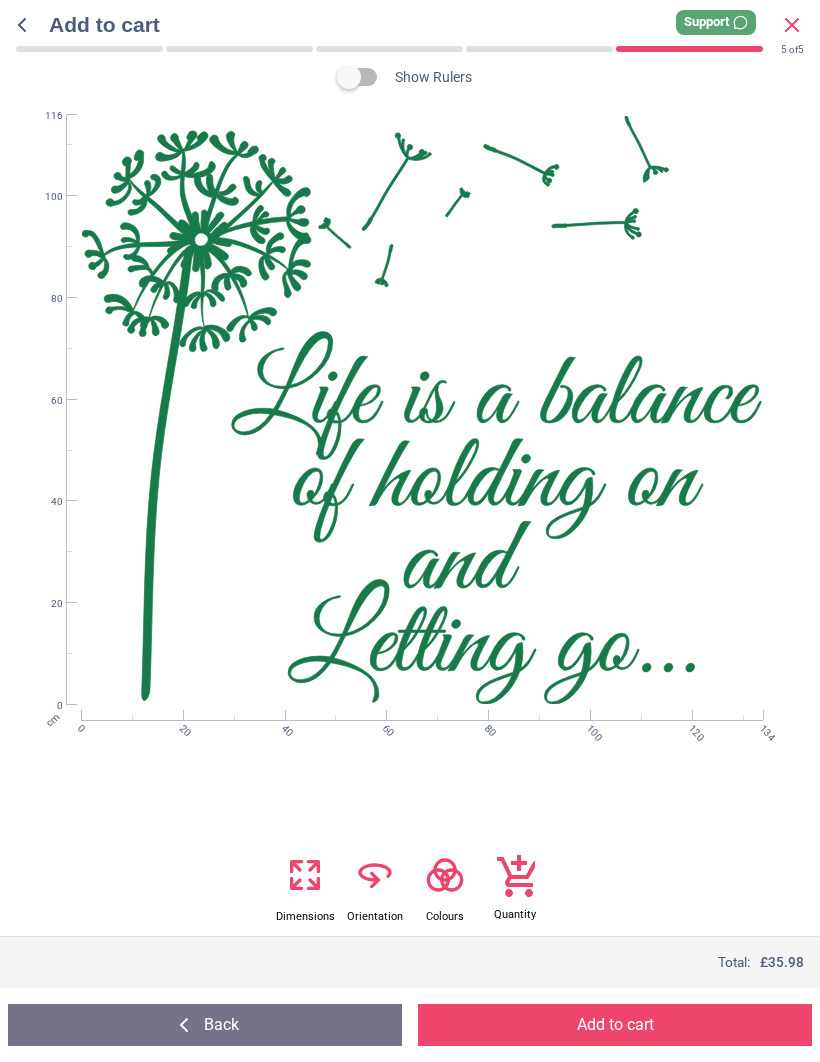 click on "Add to cart" at bounding box center (615, 1025) 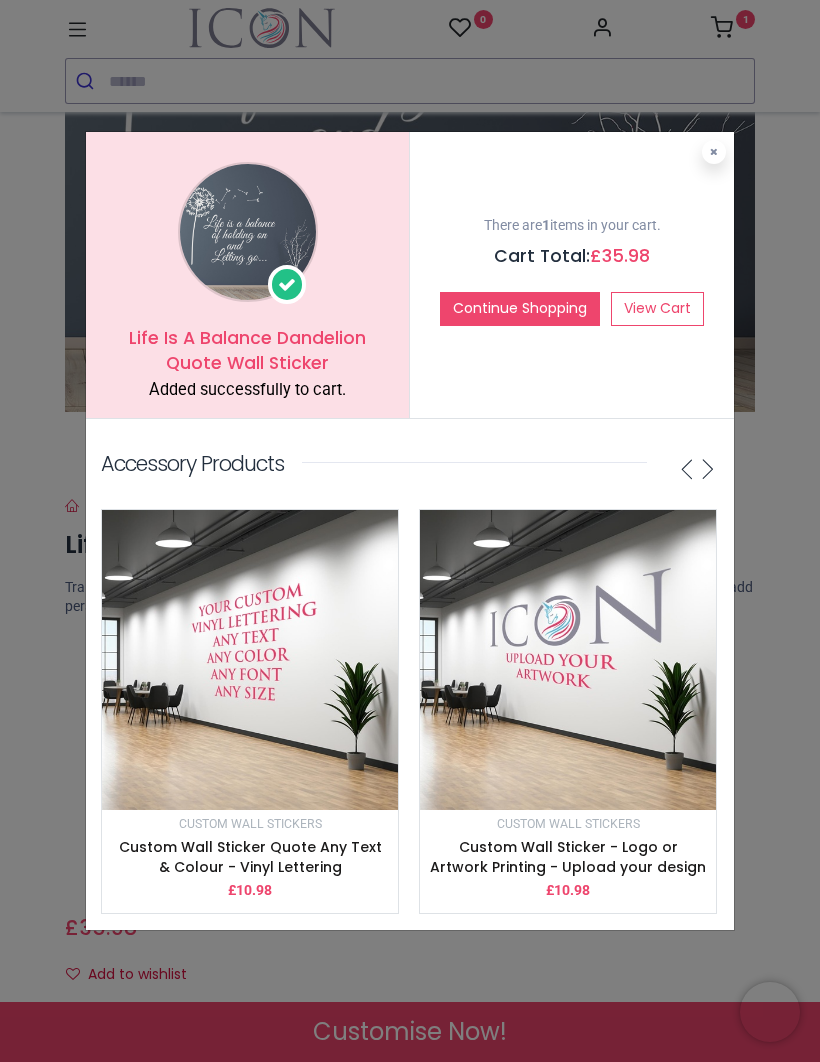 click at bounding box center (714, 152) 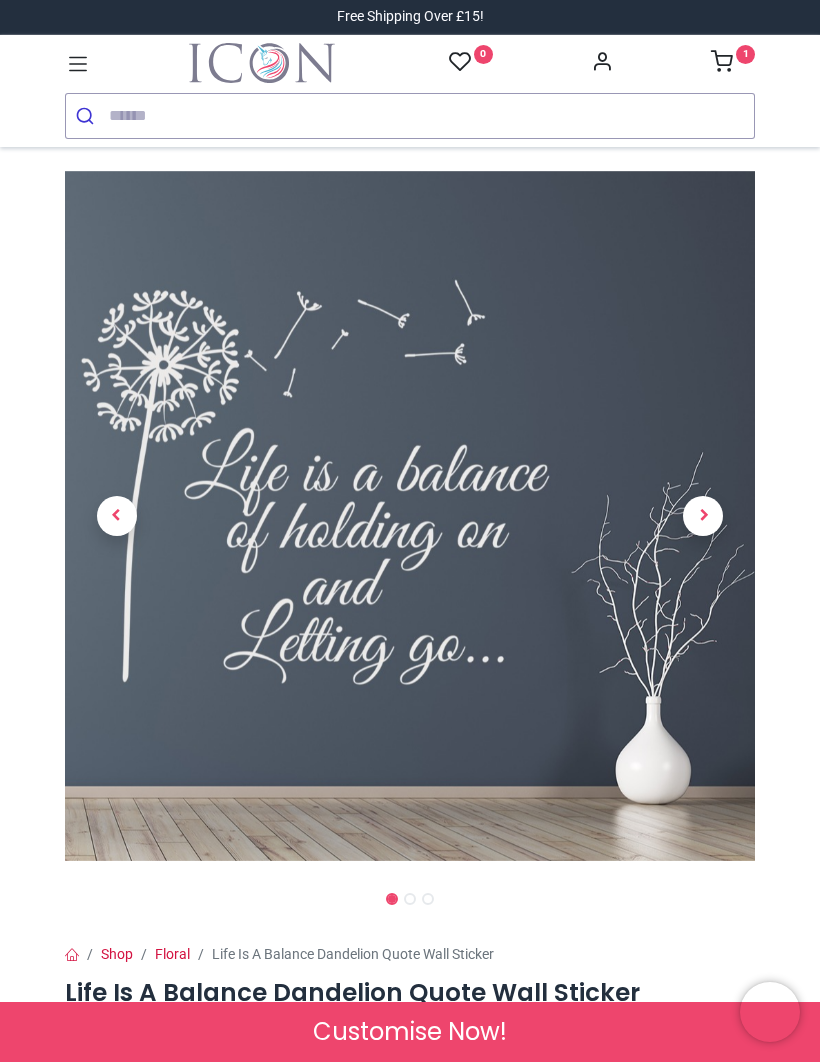 scroll, scrollTop: 0, scrollLeft: 0, axis: both 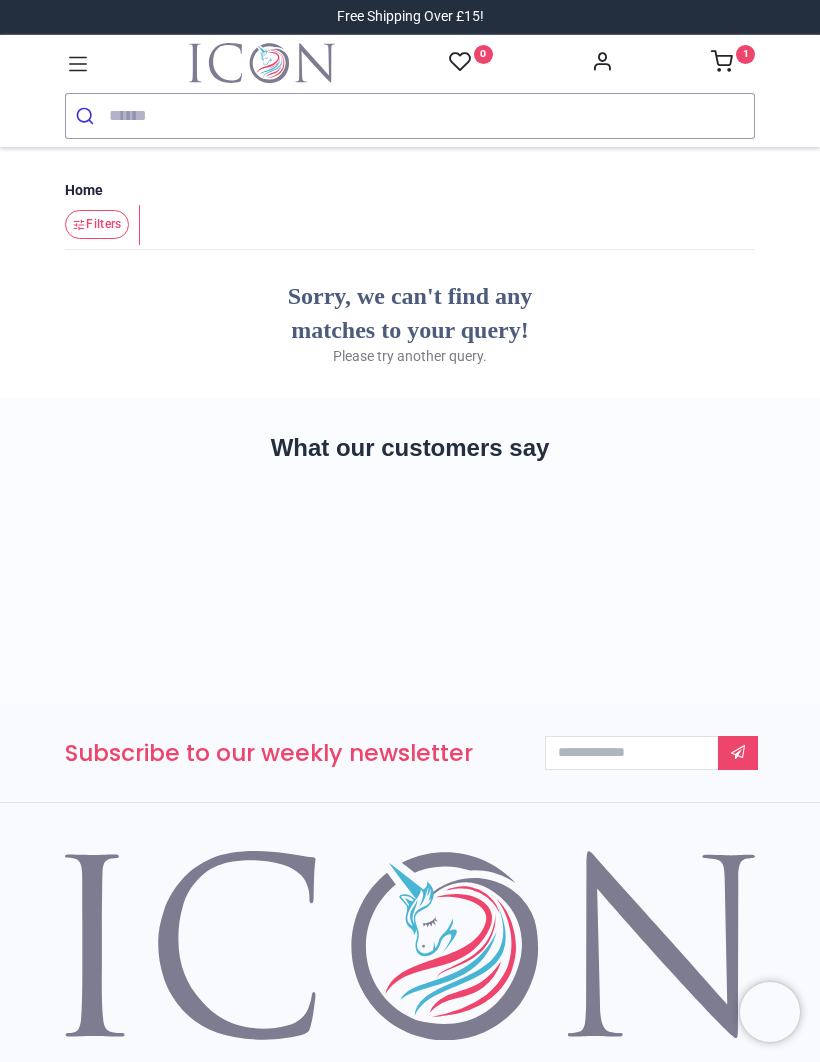 click at bounding box center (431, 116) 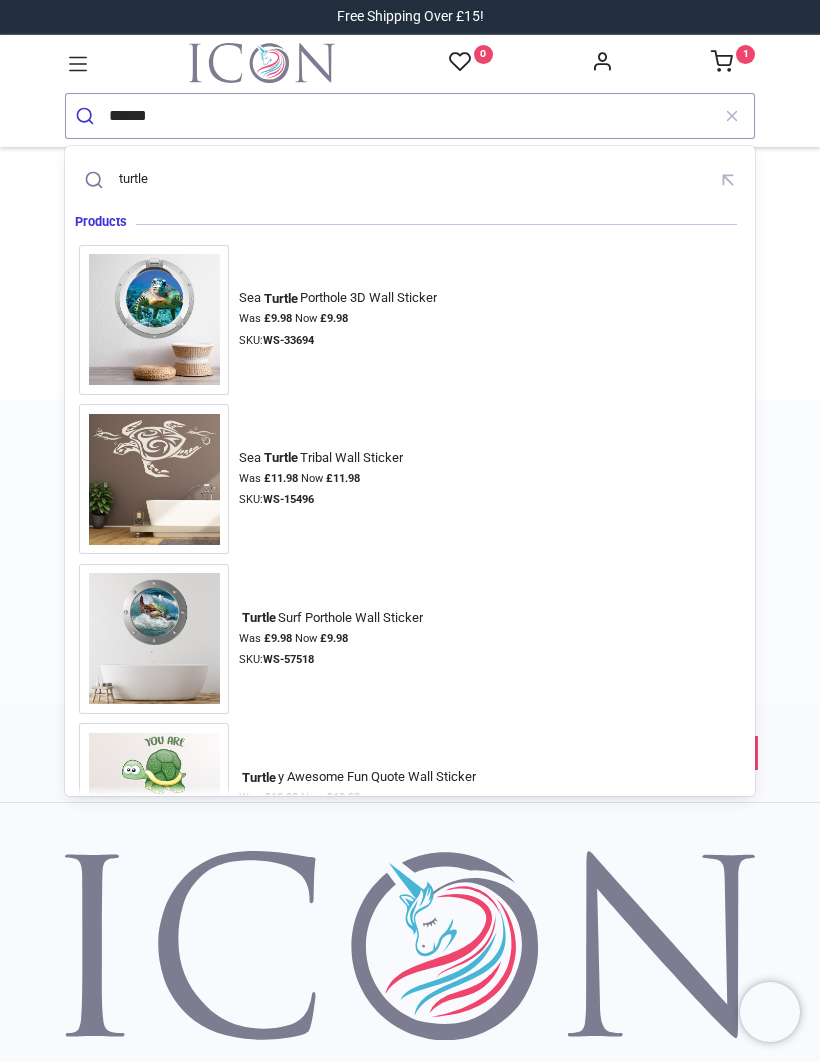type on "******" 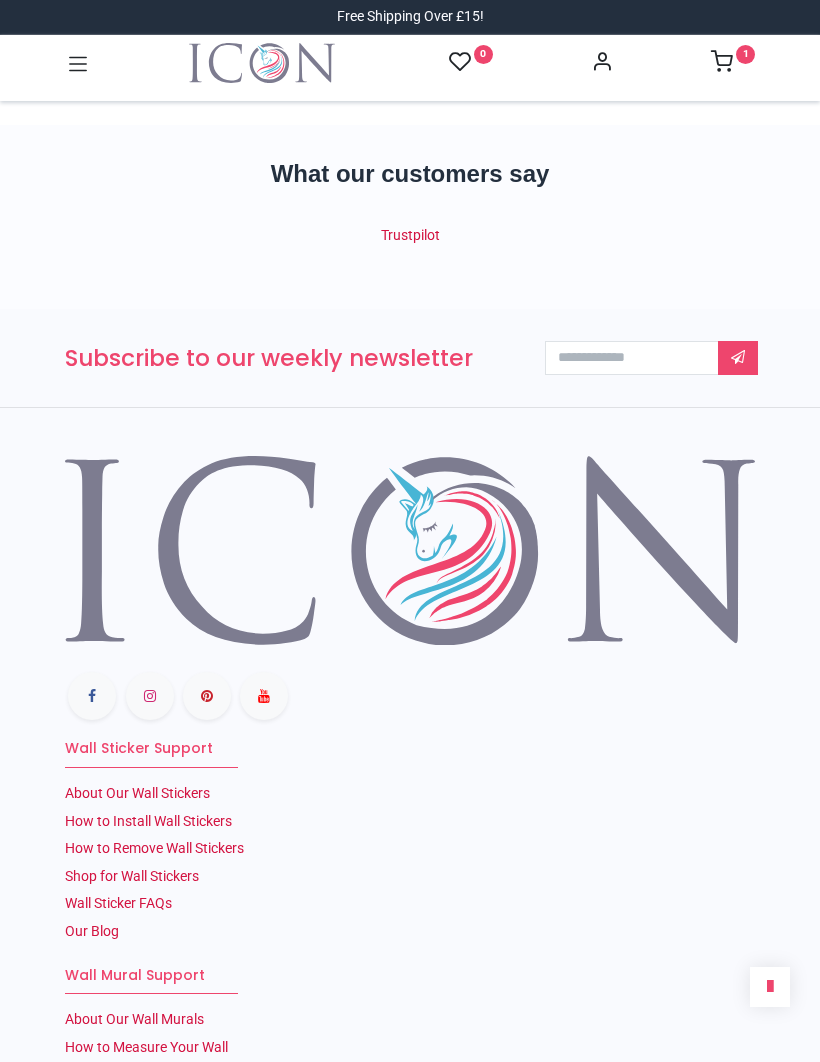 scroll, scrollTop: 0, scrollLeft: 0, axis: both 